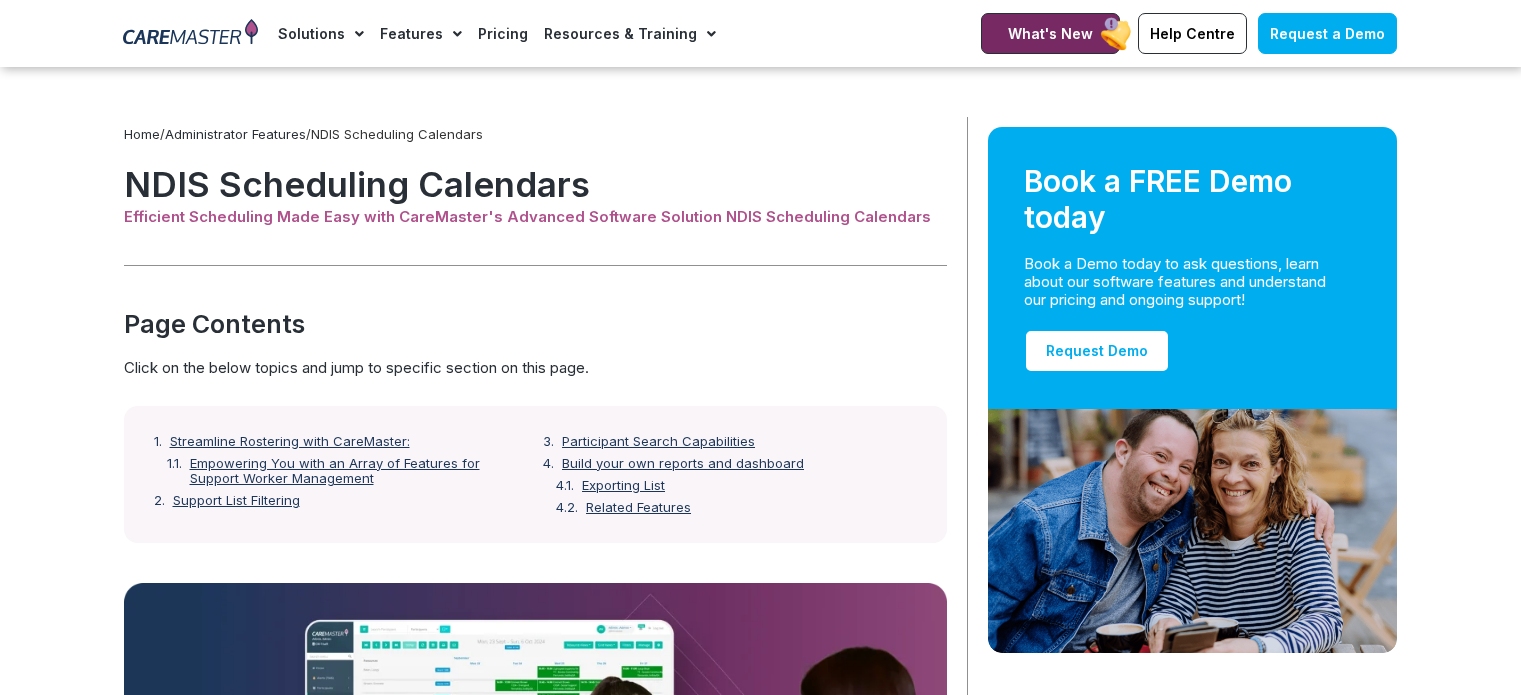 scroll, scrollTop: 2657, scrollLeft: 0, axis: vertical 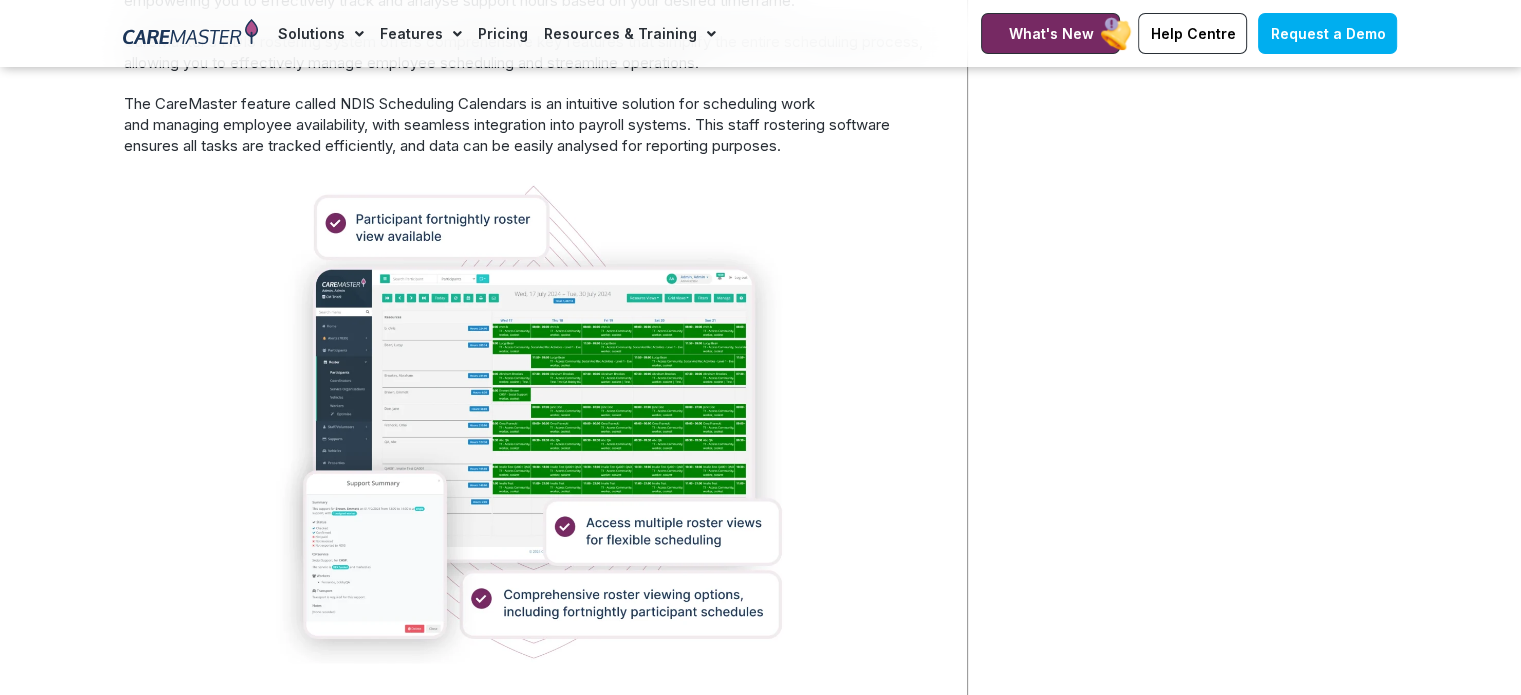 click on "Home  /  Administrator Features  /  NDIS Scheduling Calendars           NDIS Scheduling Calendars           Efficient Scheduling Made Easy with CareMaster's Advanced Software Solution NDIS Scheduling Calendars                           Page Contents          Click on the below topics and jump to specific section on this page.                  Streamline Rostering with CareMaster: Empowering You with an Array of Features for Support Worker Management Support List Filtering Participant Search Capabilities Build your own reports and dashboard Exporting List Related Features             Streamline Rostering with CareMaster:   Empowering You with an Array of Features for Support Worker Management   CareMaster’s NDIS rostering software is designed to help you efficiently manage team availability while ensuring optimal service delivery. With this rostering software, you can streamline scheduling tasks and improve overall staff availability management.       •  Set start and end dates.   •   •   •" at bounding box center [541, -129] 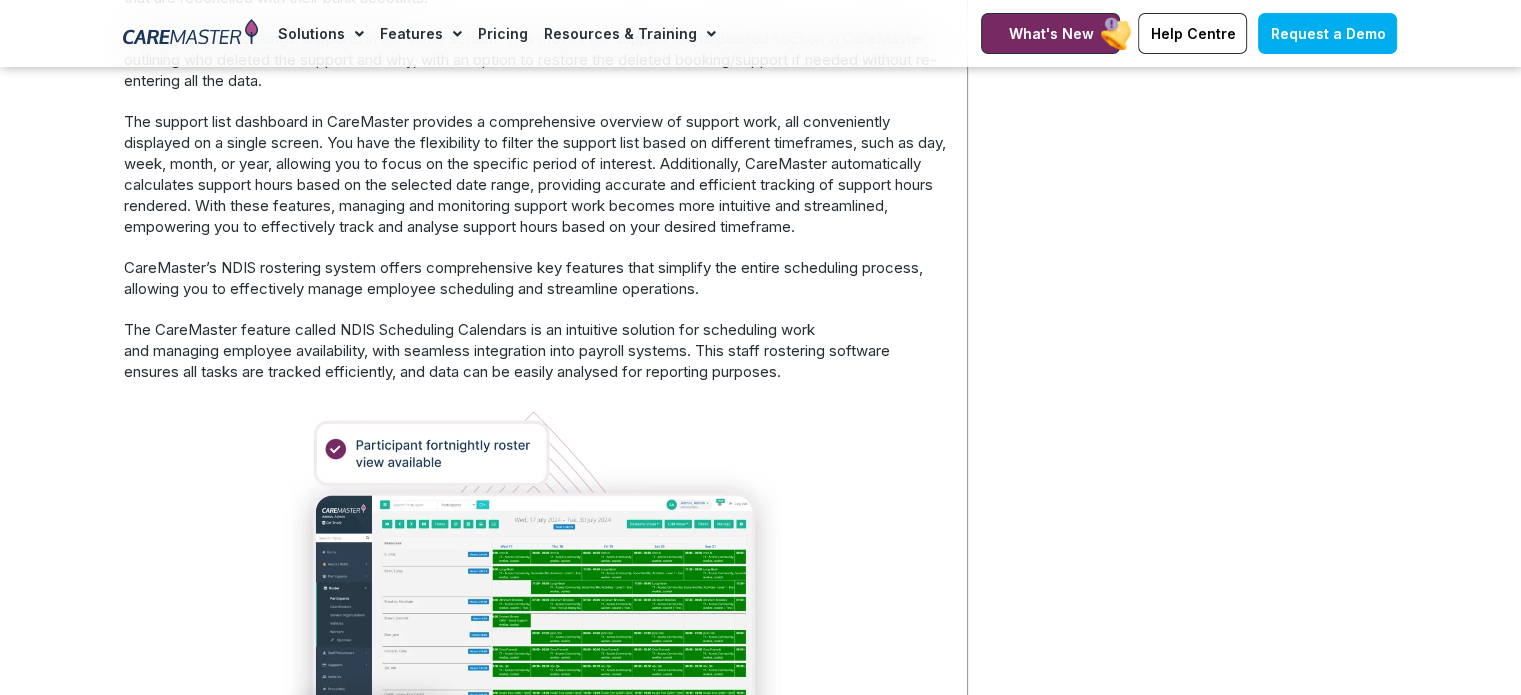 scroll, scrollTop: 2900, scrollLeft: 0, axis: vertical 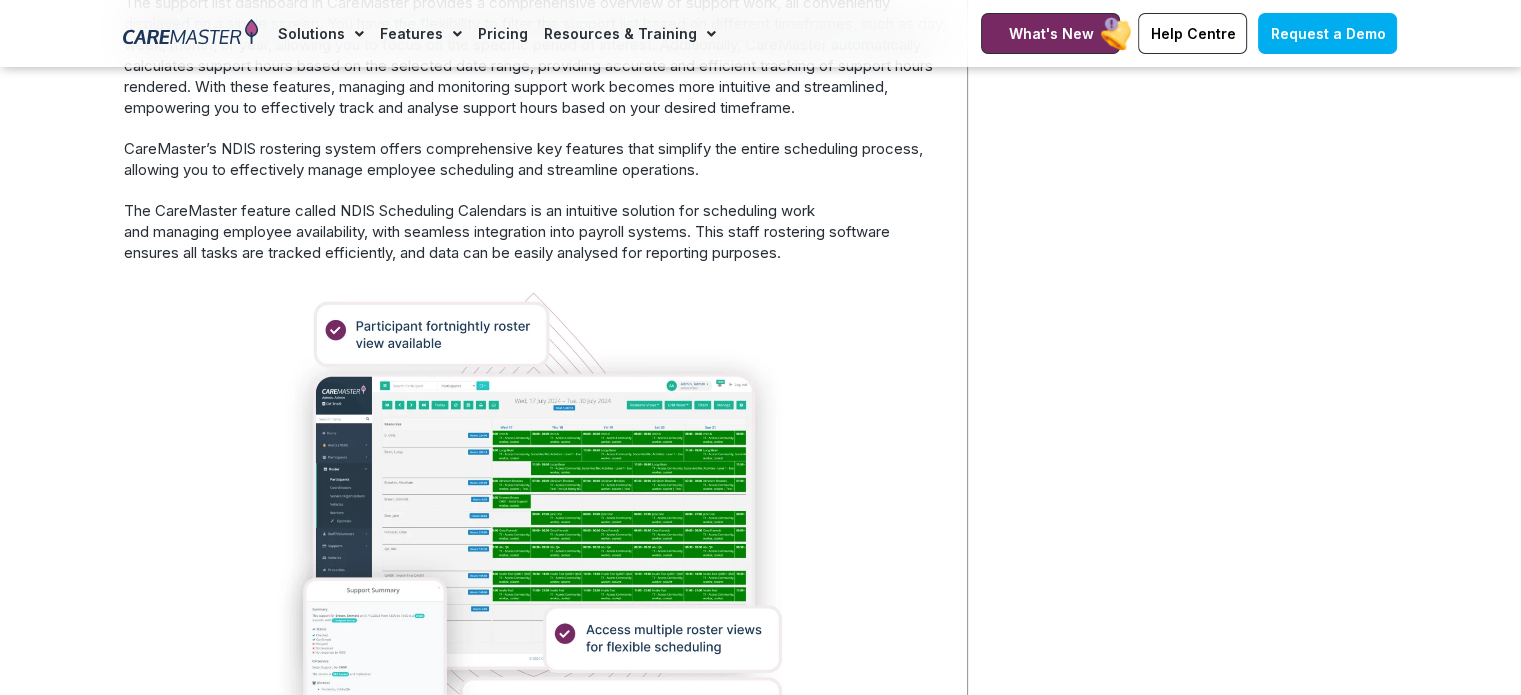 click on "Home  /  Administrator Features  /  NDIS Scheduling Calendars                   Book a FREE Demo today          Book a Demo today to ask questions, learn about our software features and understand our pricing and ongoing support!                Request Demo                                             Related Features             NDIS Rostering Software               New Supports Setup               Book a Demo" at bounding box center [1188, -22] 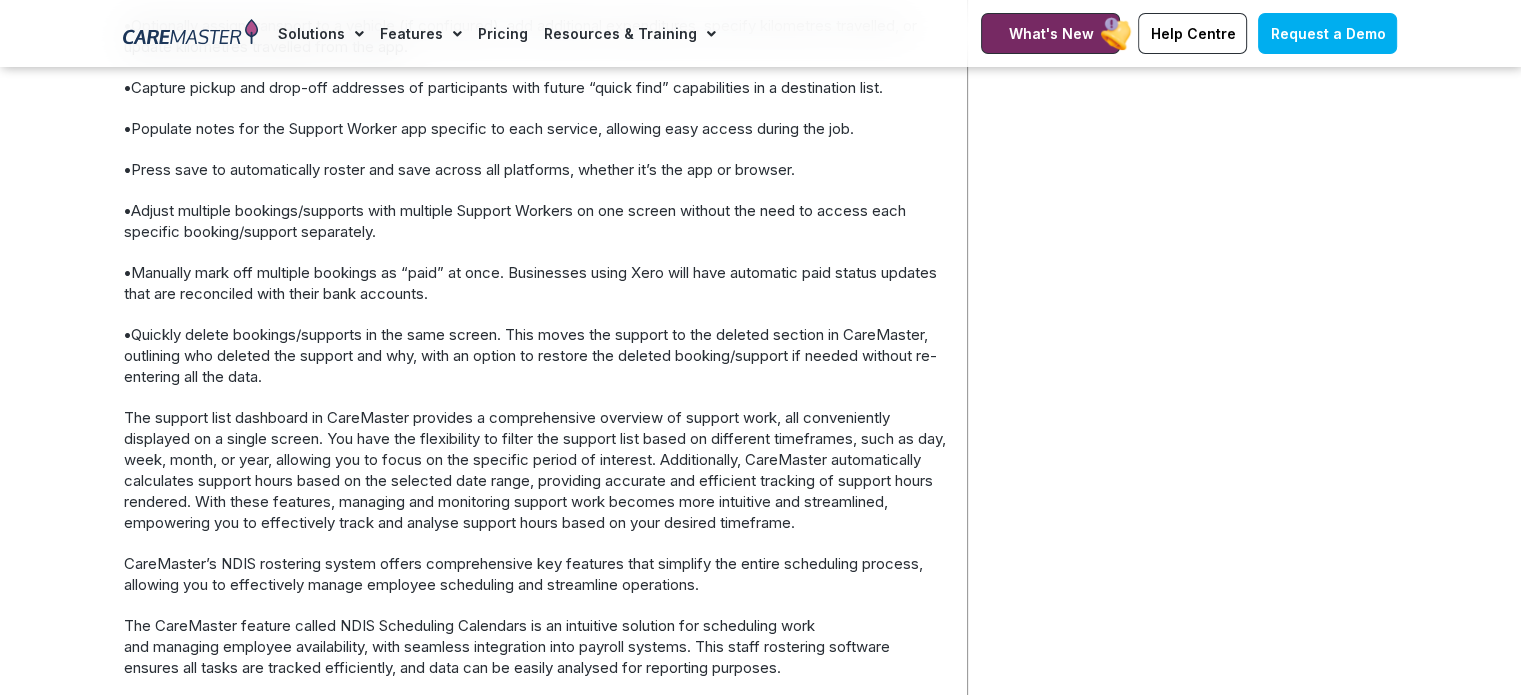 scroll, scrollTop: 2400, scrollLeft: 0, axis: vertical 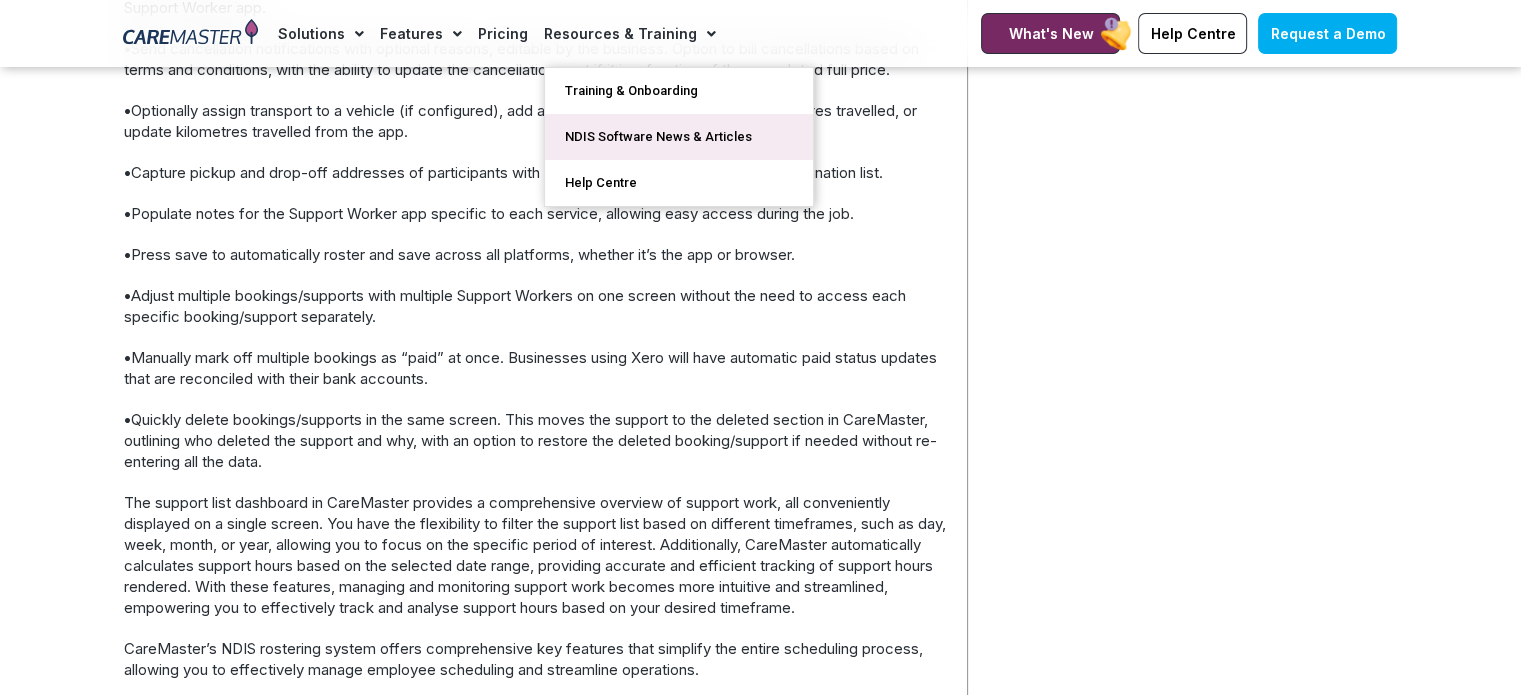 click on "NDIS Software News & Articles" 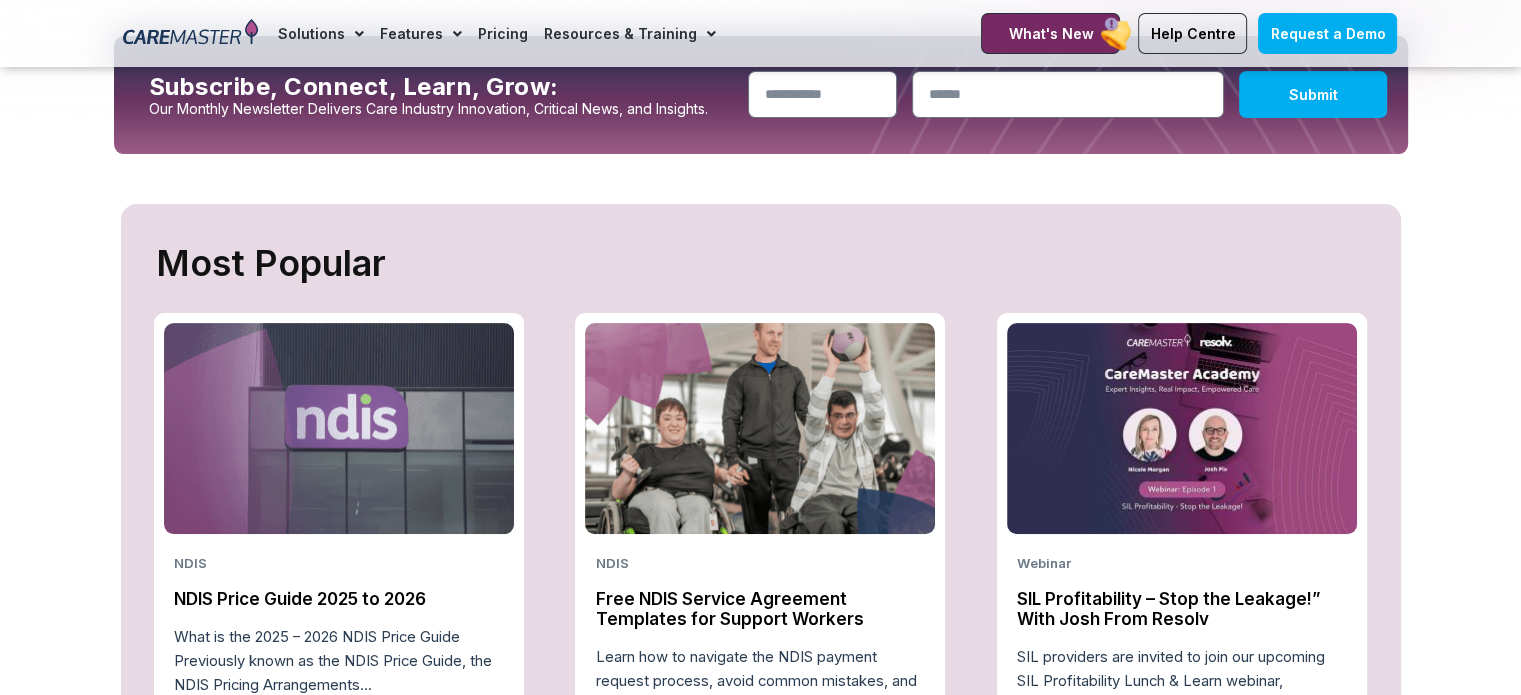 scroll, scrollTop: 0, scrollLeft: 0, axis: both 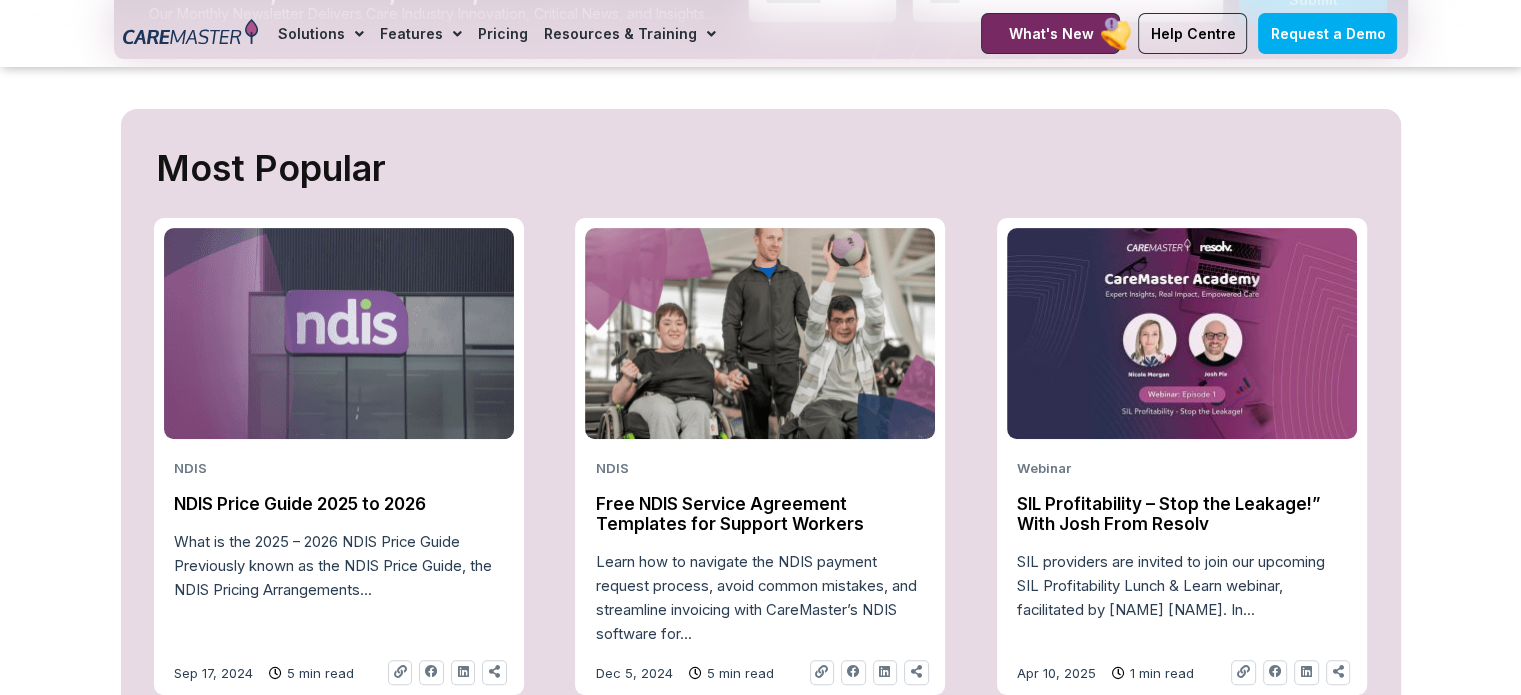 click on "NDIS                   NDIS Price Guide 2025 to 2026                   What is the 2025 – 2026 NDIS Price Guide Previously known as the NDIS Price Guide, the NDIS Pricing Arrangements...                                Sep 17, 2024                5 min read                              Link             Facebook             Linkedin             Share-alt                                                                 NDIS                   Free NDIS Service Agreement Templates for Support Workers                  Learn how to navigate the NDIS payment request process, avoid common mistakes, and streamline invoicing with CareMaster’s NDIS software for...                                Dec 5, 2024                5 min read                              Link             Facebook             Linkedin             Share-alt                                                                 Webinar                   SIL Profitability – Stop the Leakage!” With Josh From Resolv" 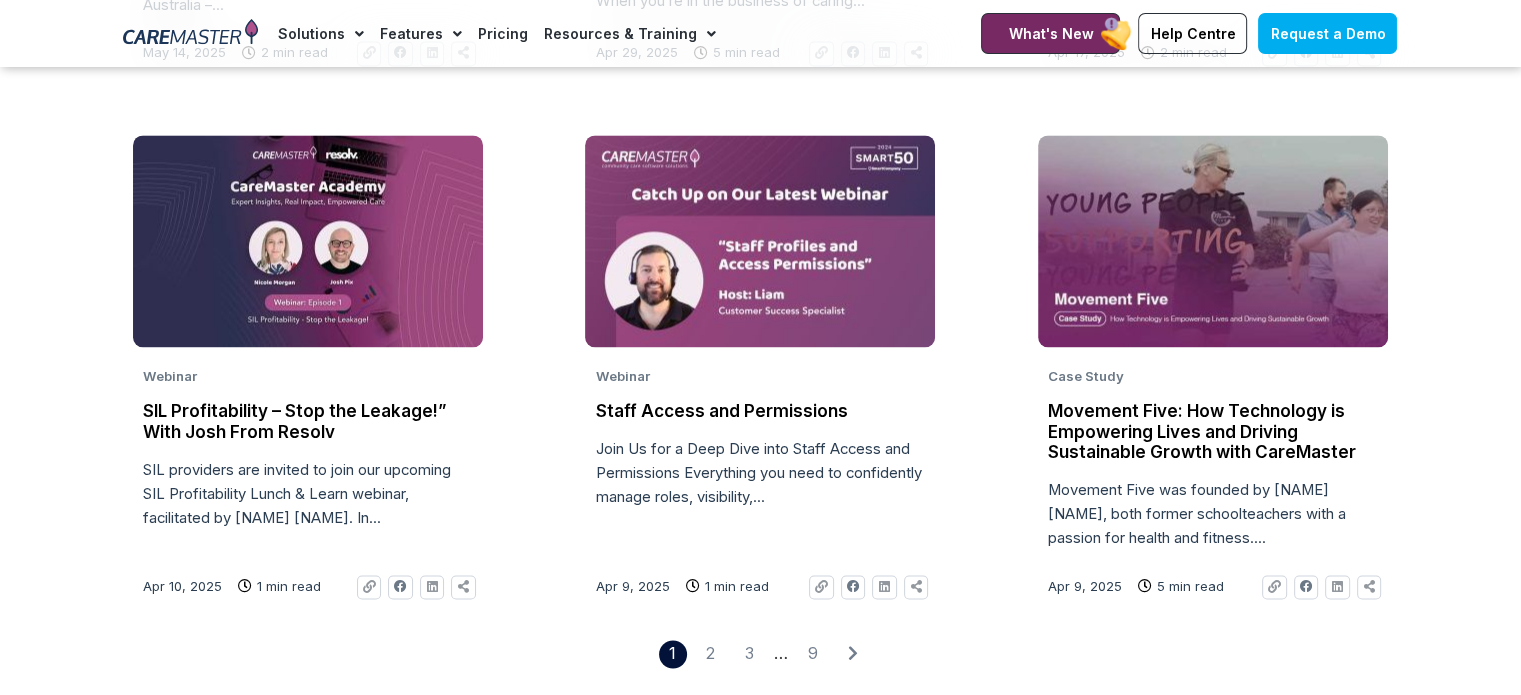 scroll, scrollTop: 3100, scrollLeft: 0, axis: vertical 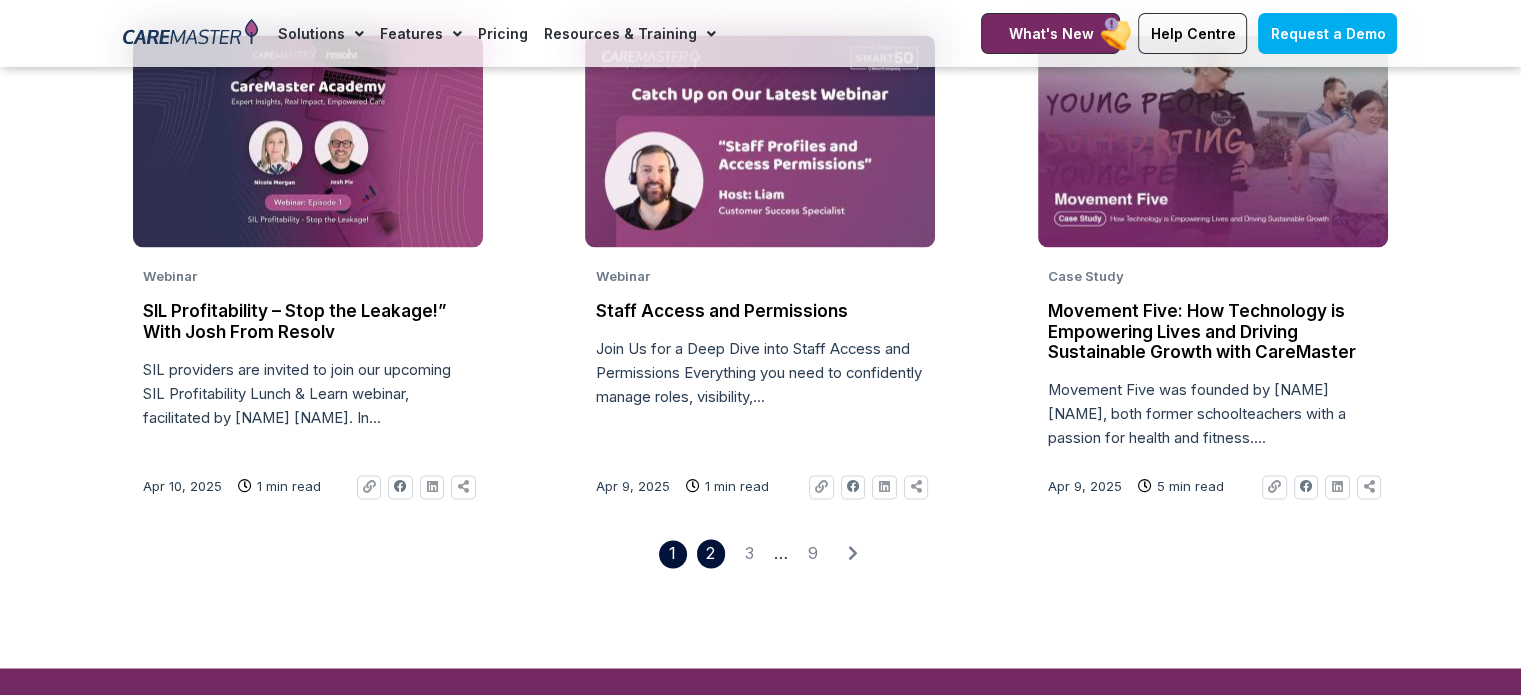 click on "Page 2" 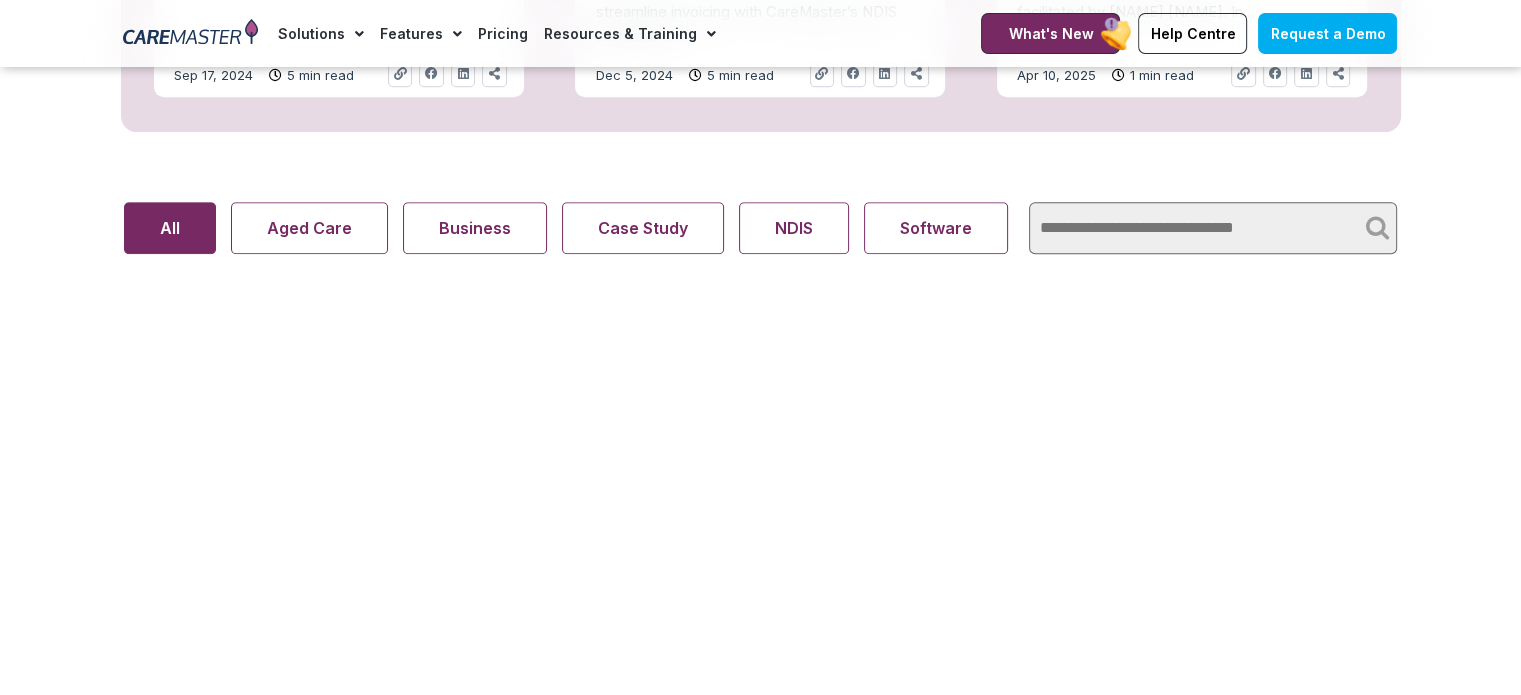 scroll, scrollTop: 1300, scrollLeft: 0, axis: vertical 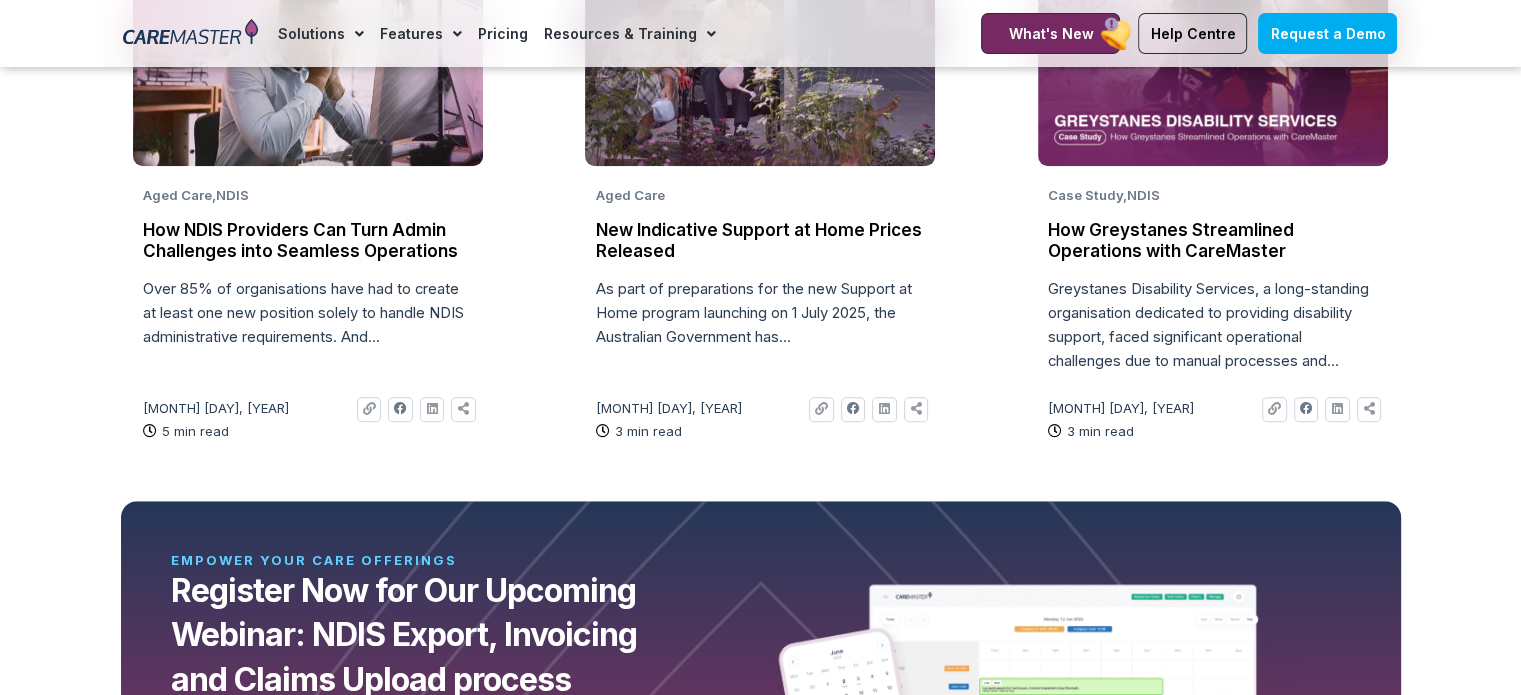 click on "How NDIS Providers Can Turn Admin Challenges into Seamless Operations" 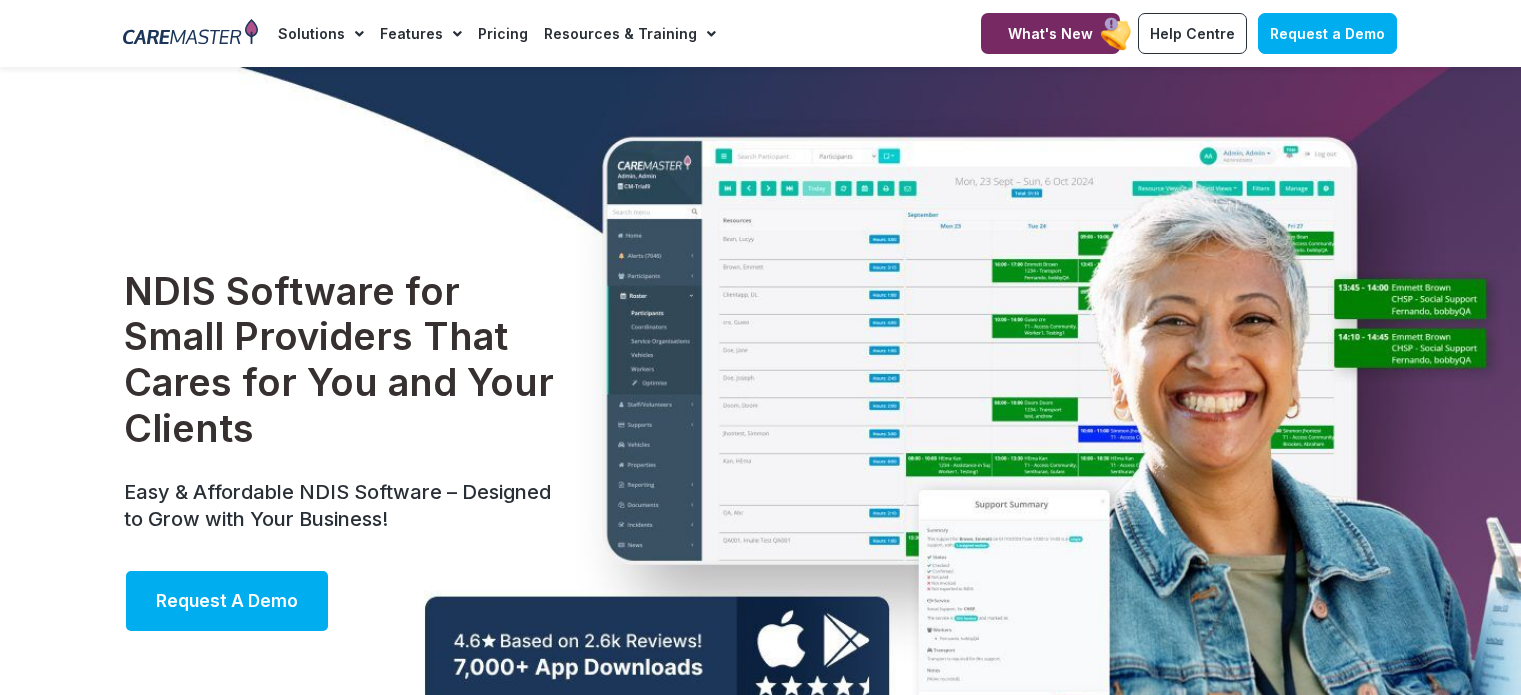 scroll, scrollTop: 0, scrollLeft: 0, axis: both 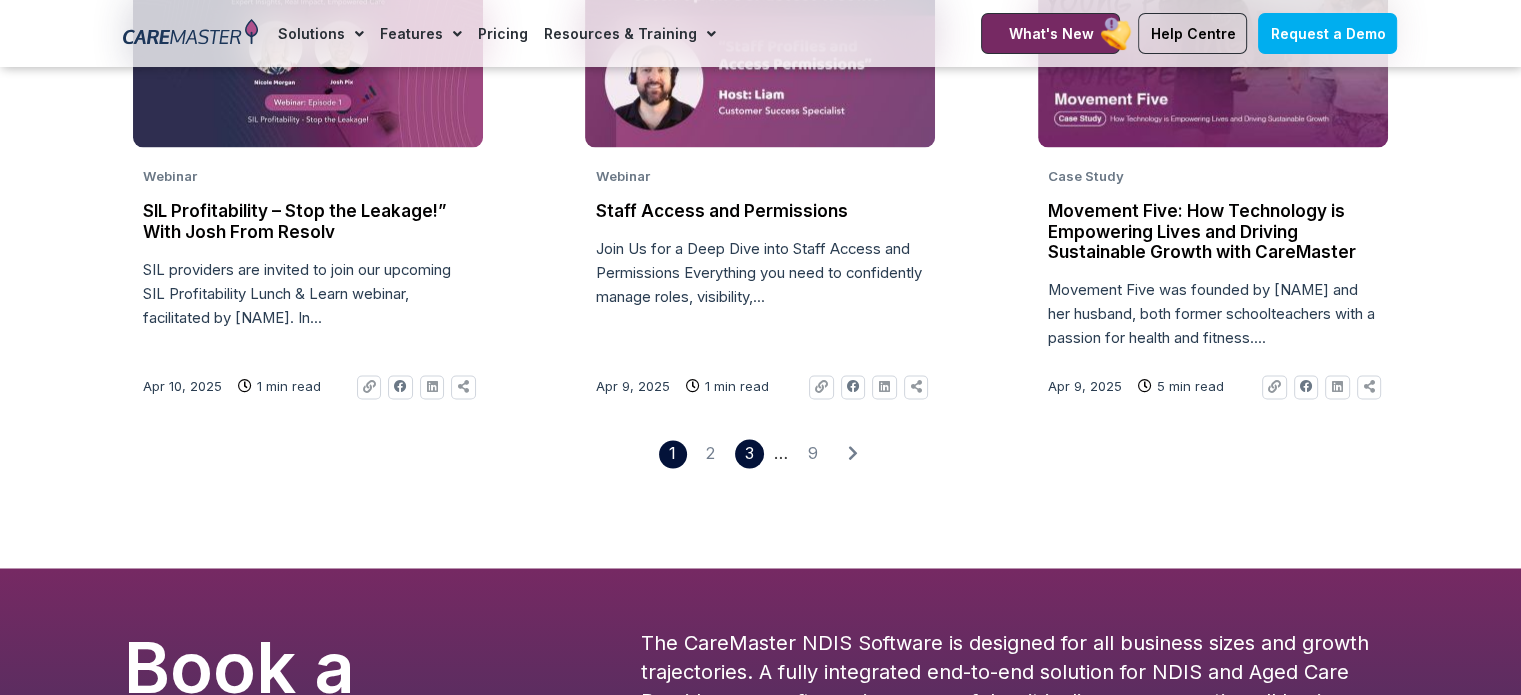 click on "Page 3" 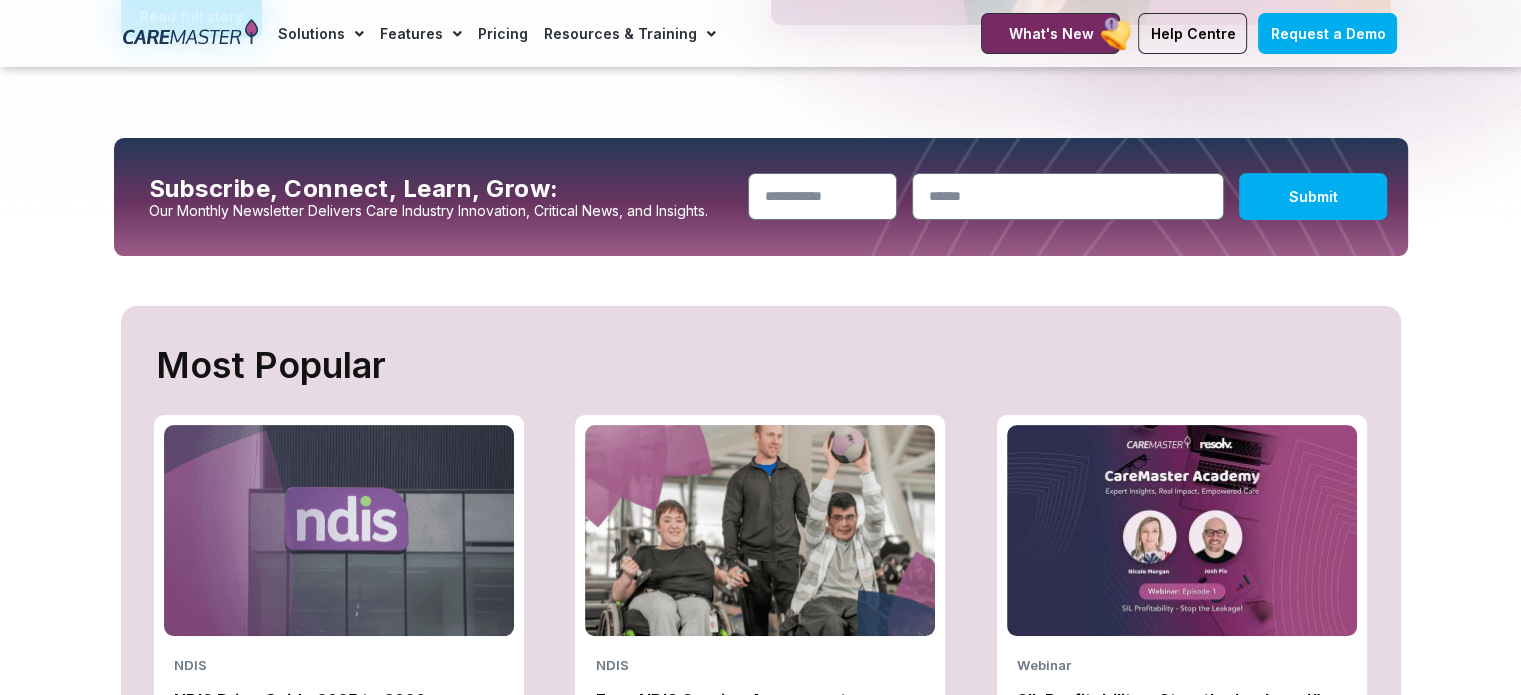 scroll, scrollTop: 400, scrollLeft: 0, axis: vertical 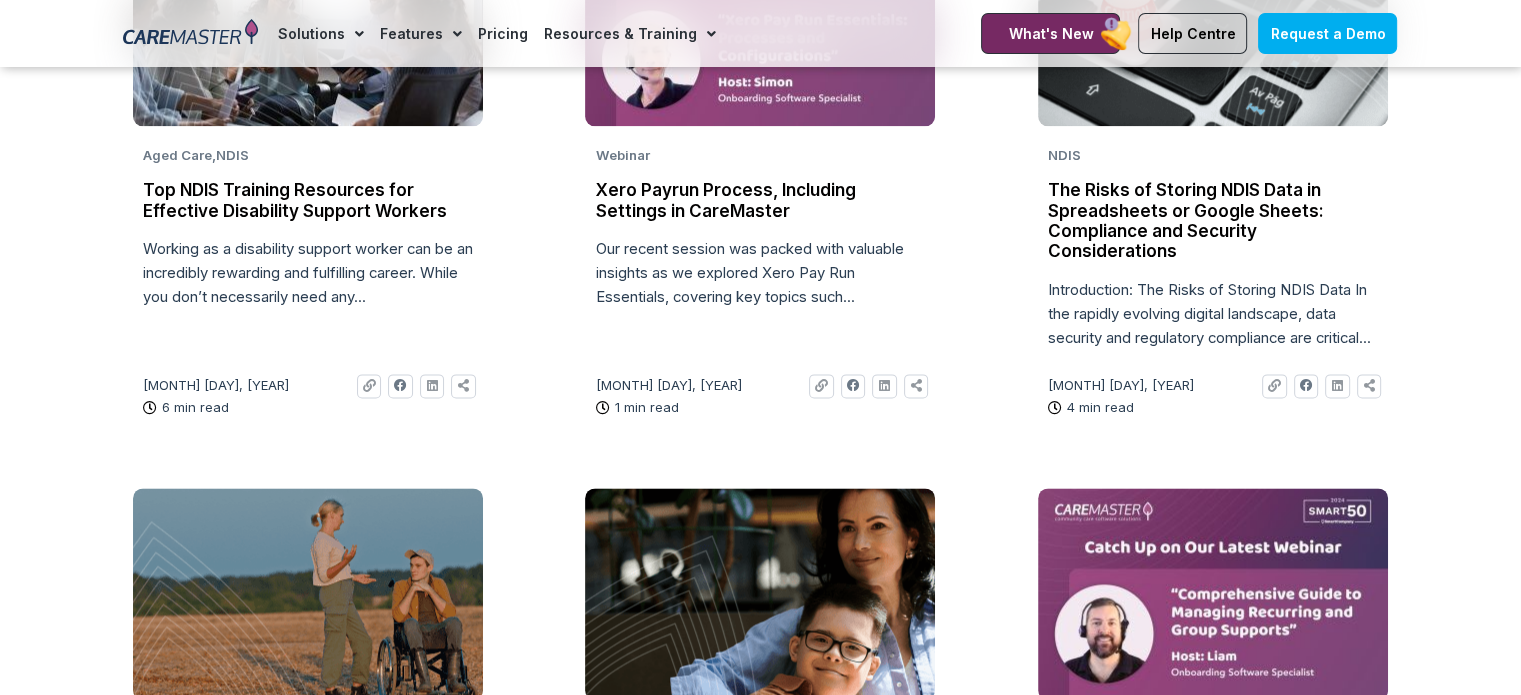 click on "Aged Care ,  NDIS                   How Smart Booking Systems Can Turn Holiday Cancellations into Opportunities                   The end-of-year holiday period can be a challenging time for NDIS providers, especially when it comes to cancellations. Despite the...                                  [MONTH] [DAY], [YEAR]                  6 min read                              Link             Facebook             Linkedin             Share-alt                                                                 NDIS                   Compulsory Registration for NDIS Providers: How to Meet the New Compliance Requirements                   The NDIS landscape is changing for providers, and if you’re not prepared, your business could face significant challenges. With new...                                  [MONTH] [DAY], [YEAR]                  6 min read                              Link             Facebook             Linkedin             Share-alt" 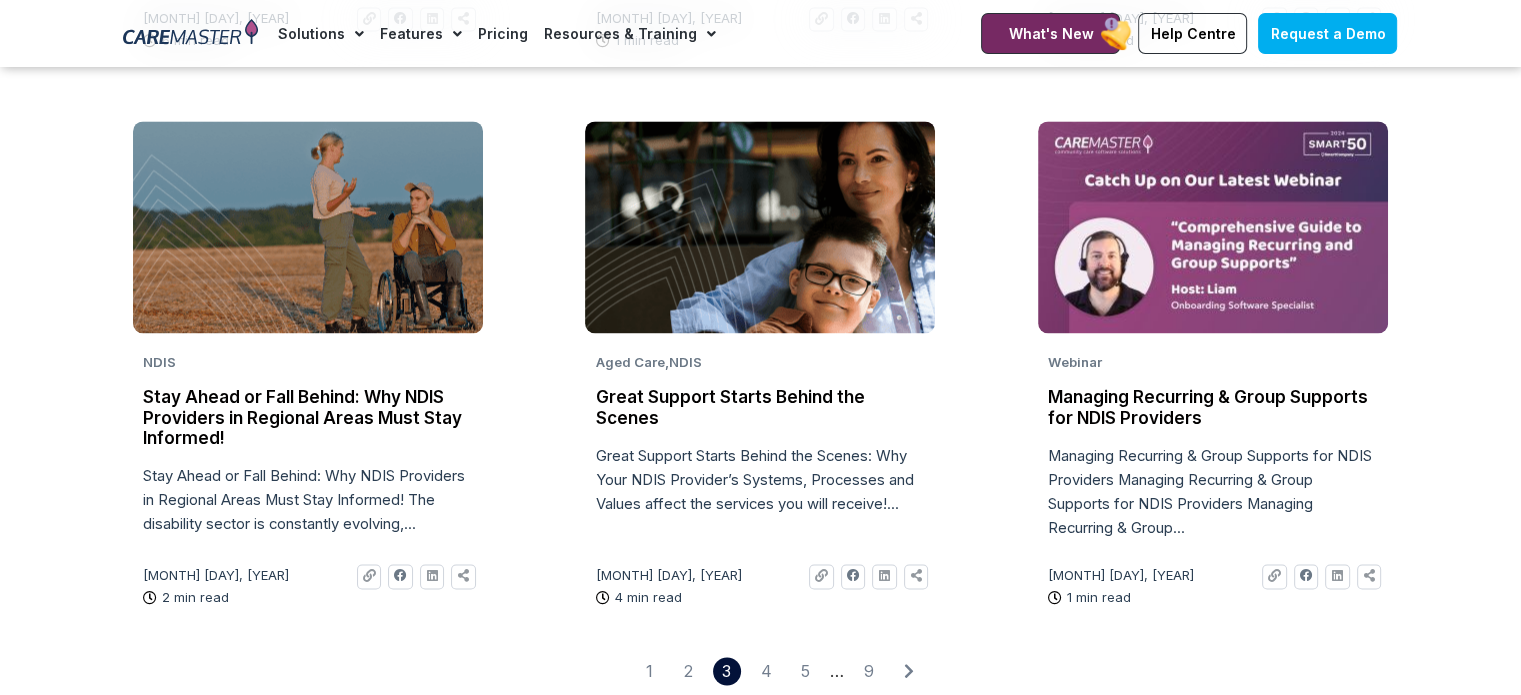 scroll, scrollTop: 3125, scrollLeft: 0, axis: vertical 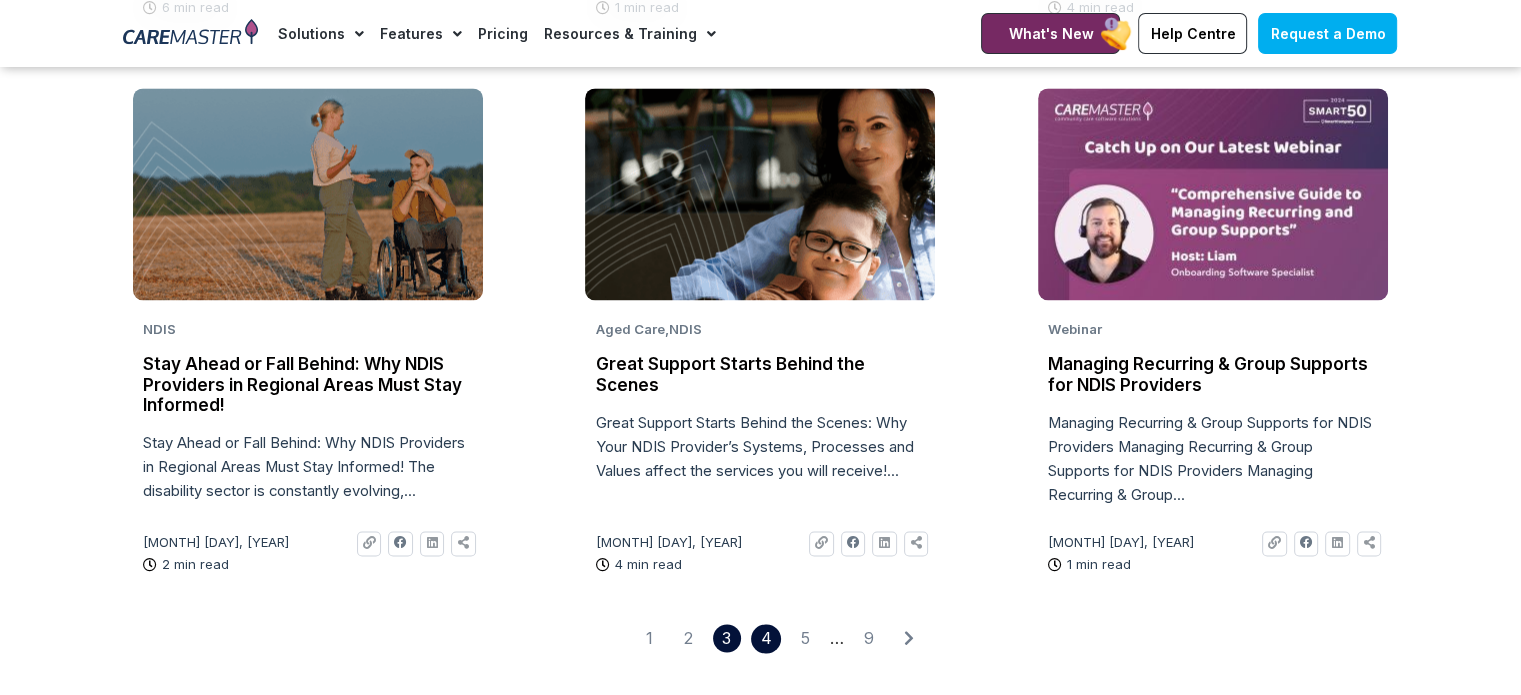 click on "Page 4" 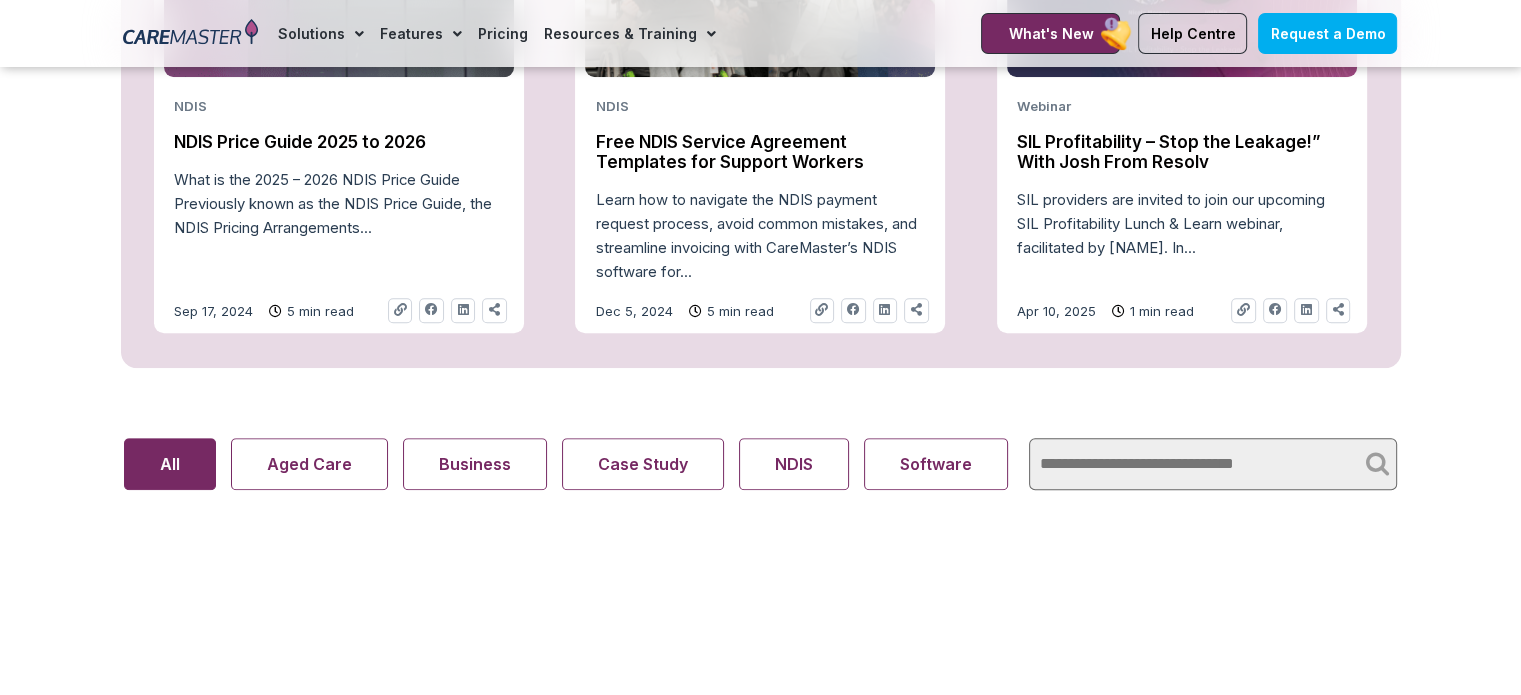 scroll, scrollTop: 1125, scrollLeft: 0, axis: vertical 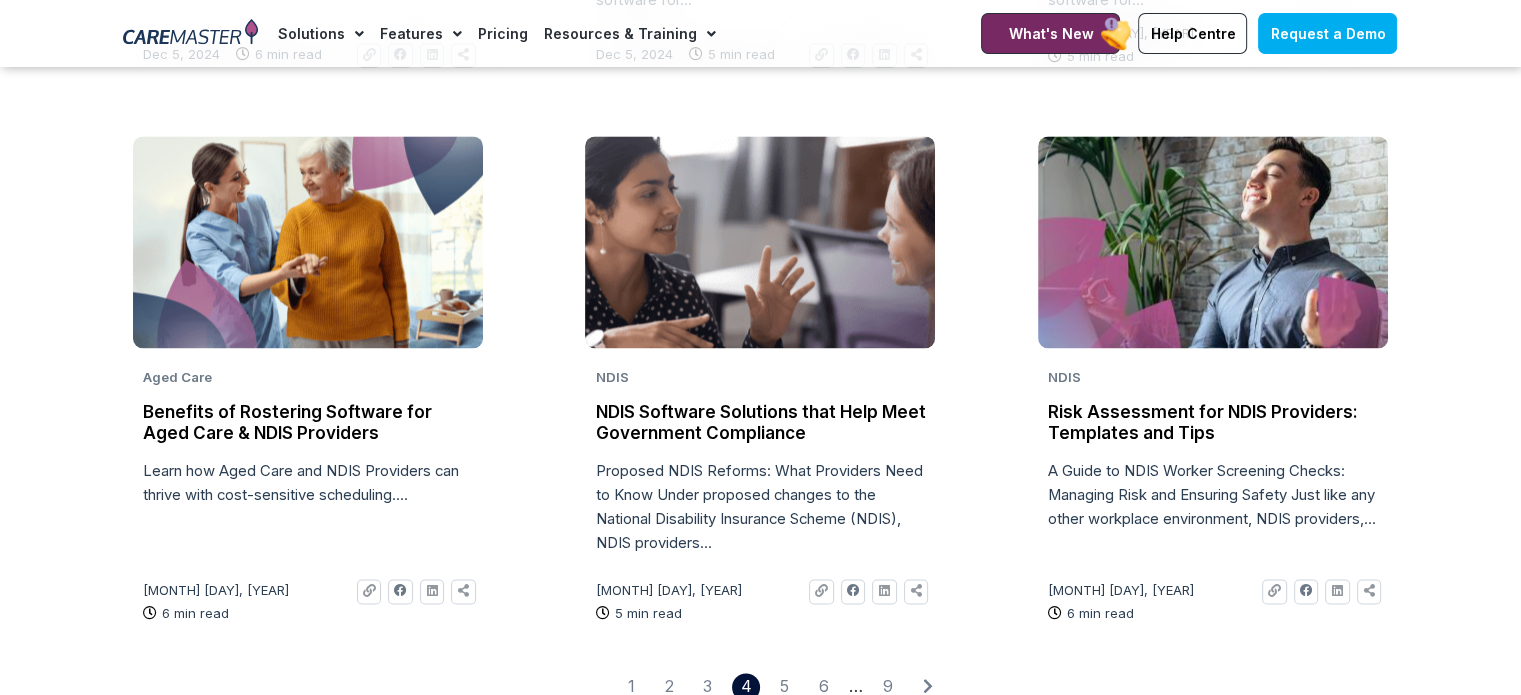 click on "Benefits of Rostering Software for Aged Care & NDIS Providers" 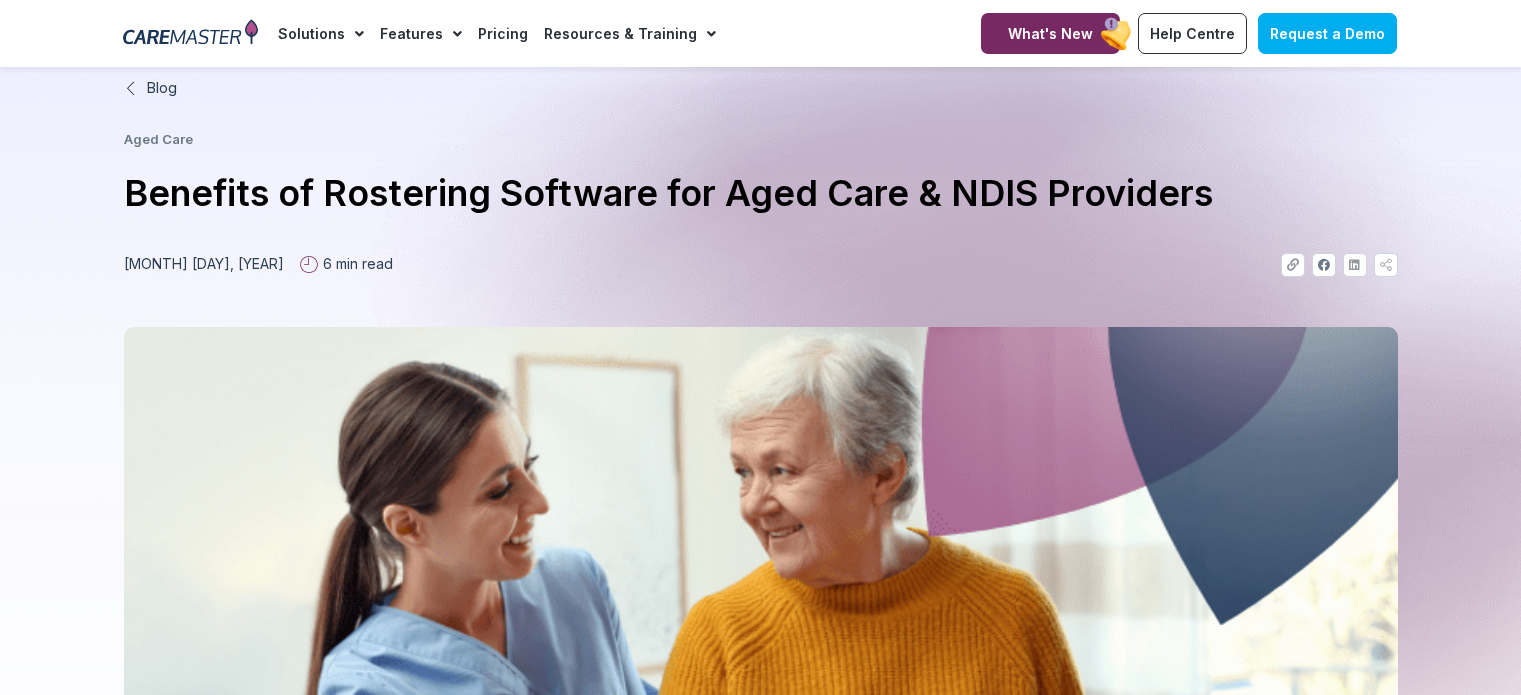 scroll, scrollTop: 0, scrollLeft: 0, axis: both 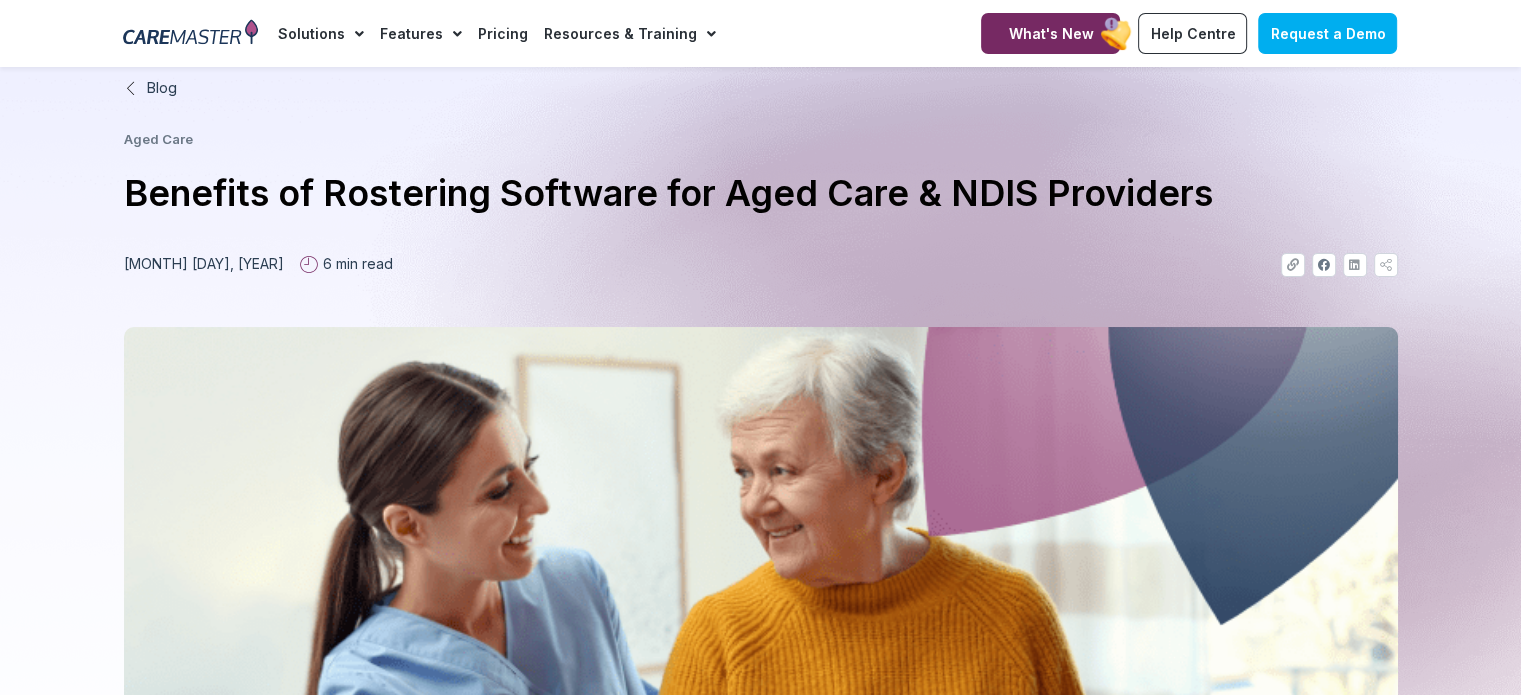 click at bounding box center [761, 700] 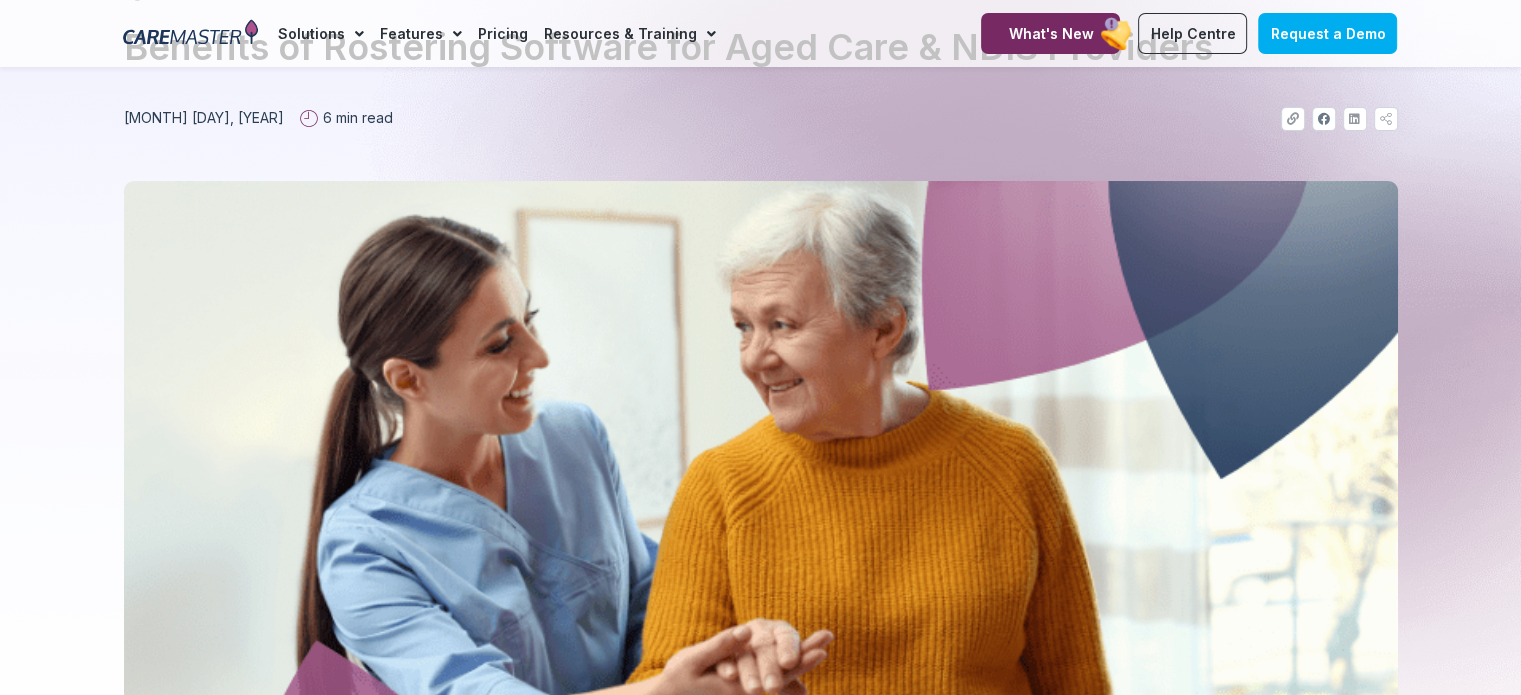 scroll, scrollTop: 0, scrollLeft: 0, axis: both 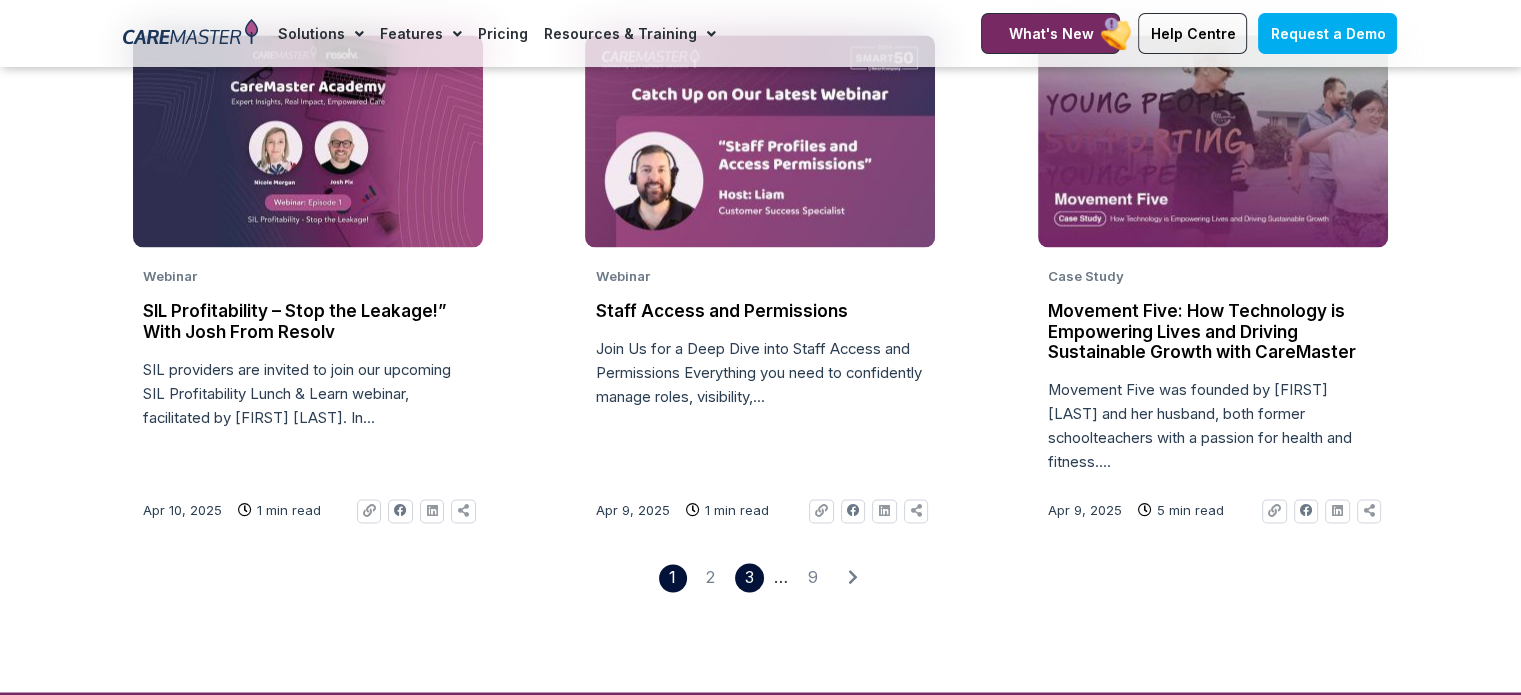 click on "Page 3" 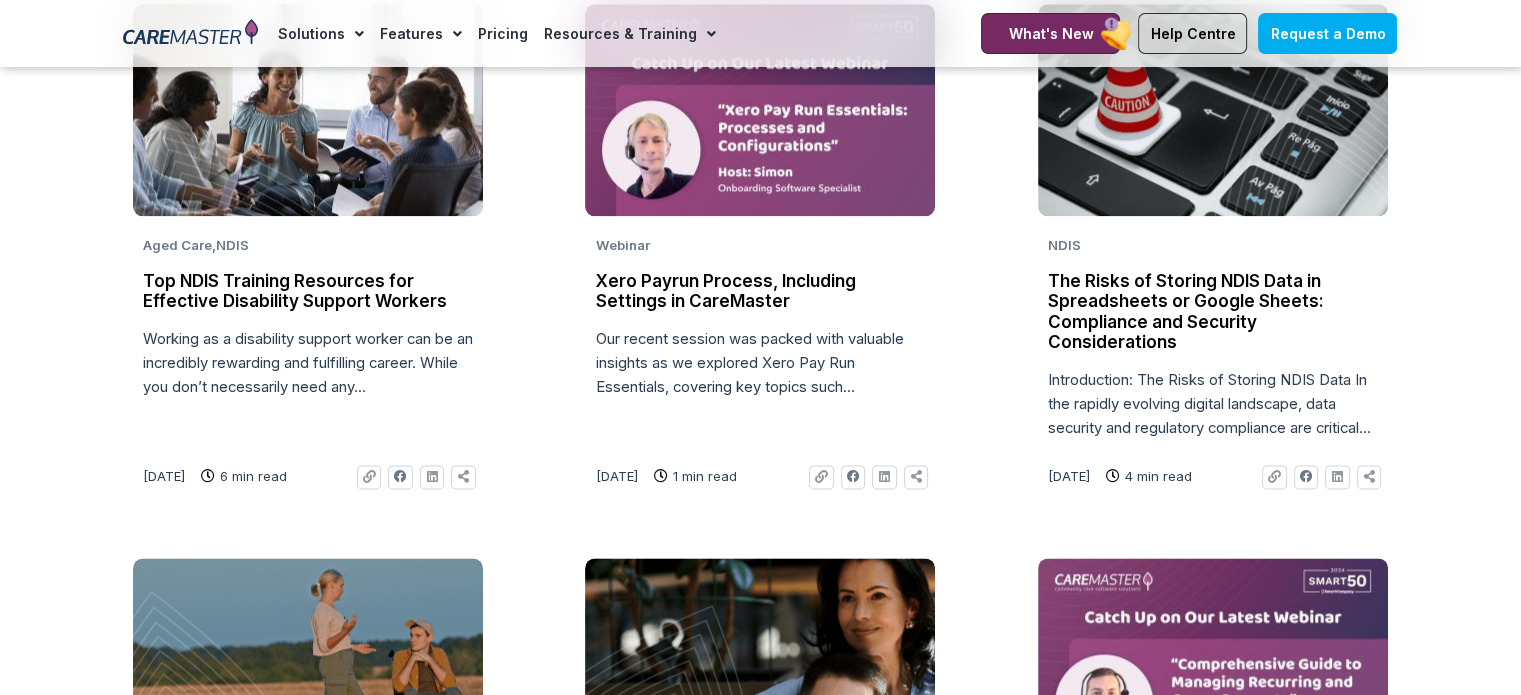 scroll, scrollTop: 0, scrollLeft: 0, axis: both 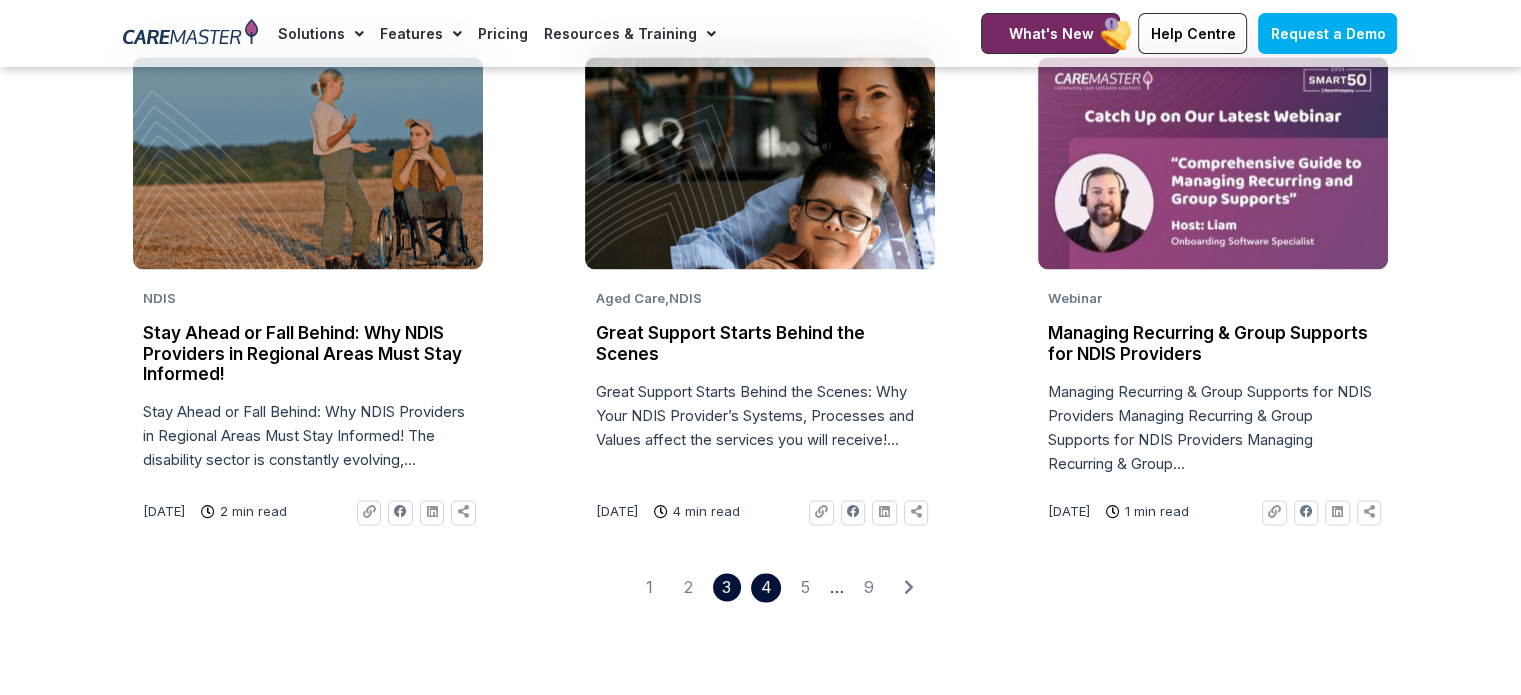 click on "Page 4" 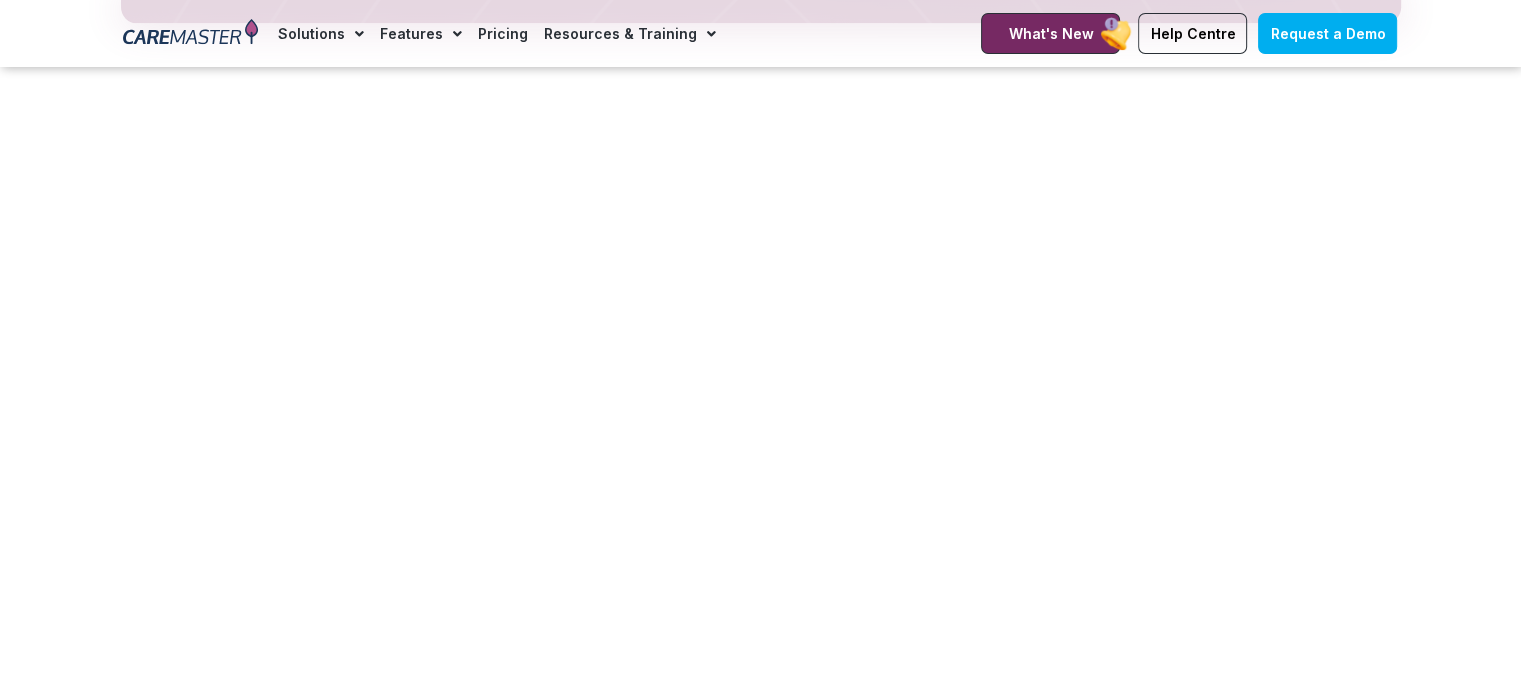 scroll, scrollTop: 2515, scrollLeft: 0, axis: vertical 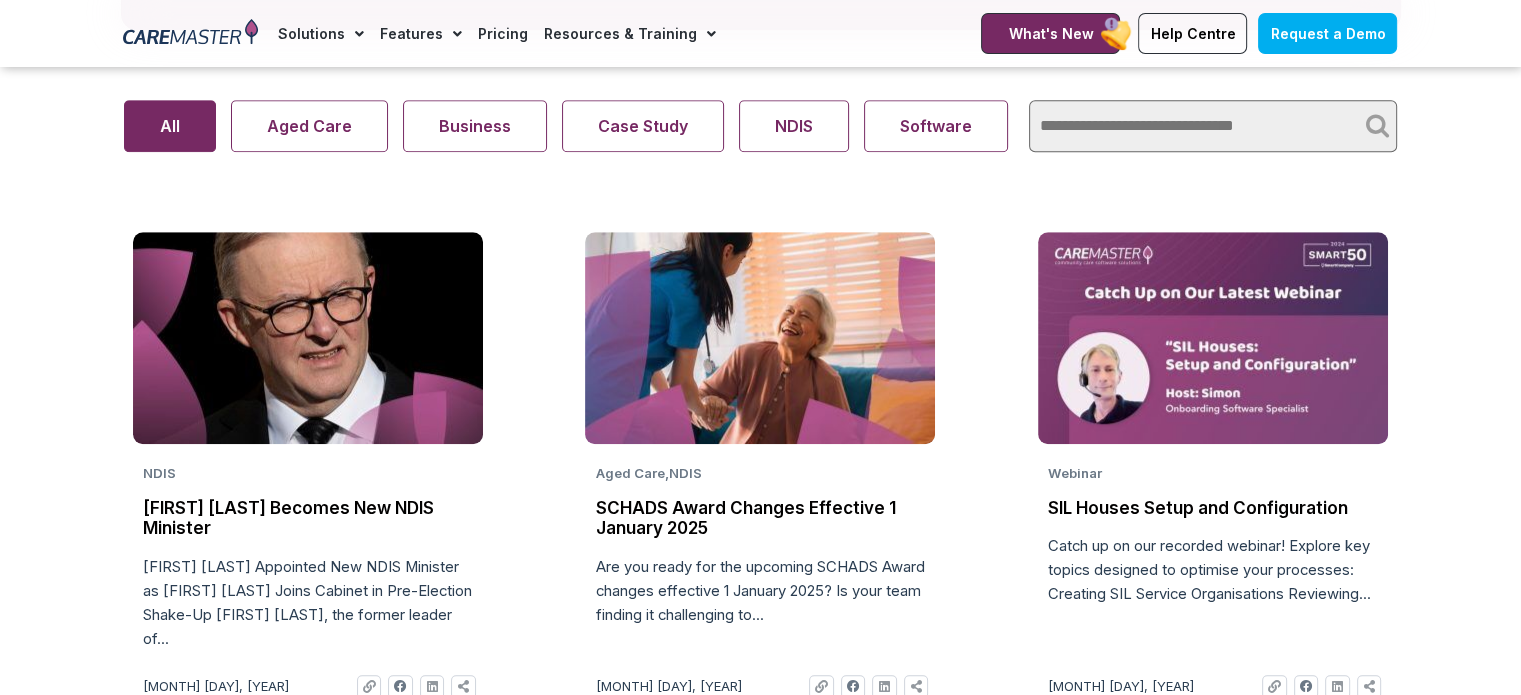 click on "NDIS                   Amanda Rishworth Becomes New NDIS Minister                   Amanda Rishworth Appointed New NDIS Minister as Anika Wells Joins Cabinet in Pre-Election Shake-Up Bill Shorten, the former leader of...                                  Jan 16, 2025                  3 min read                              Link             Facebook             Linkedin             Share-alt                                                                 Aged Care ,  NDIS                   SCHADS Award Changes Effective 1 January 2025                   Are you ready for the upcoming SCHADS Award changes effective 1 January 2025? Is your team finding it challenging to...                                  Dec 24, 2024                  7 min read                              Link             Facebook             Linkedin             Share-alt                                                                 Webinar                   SIL Houses Setup and Configuration" 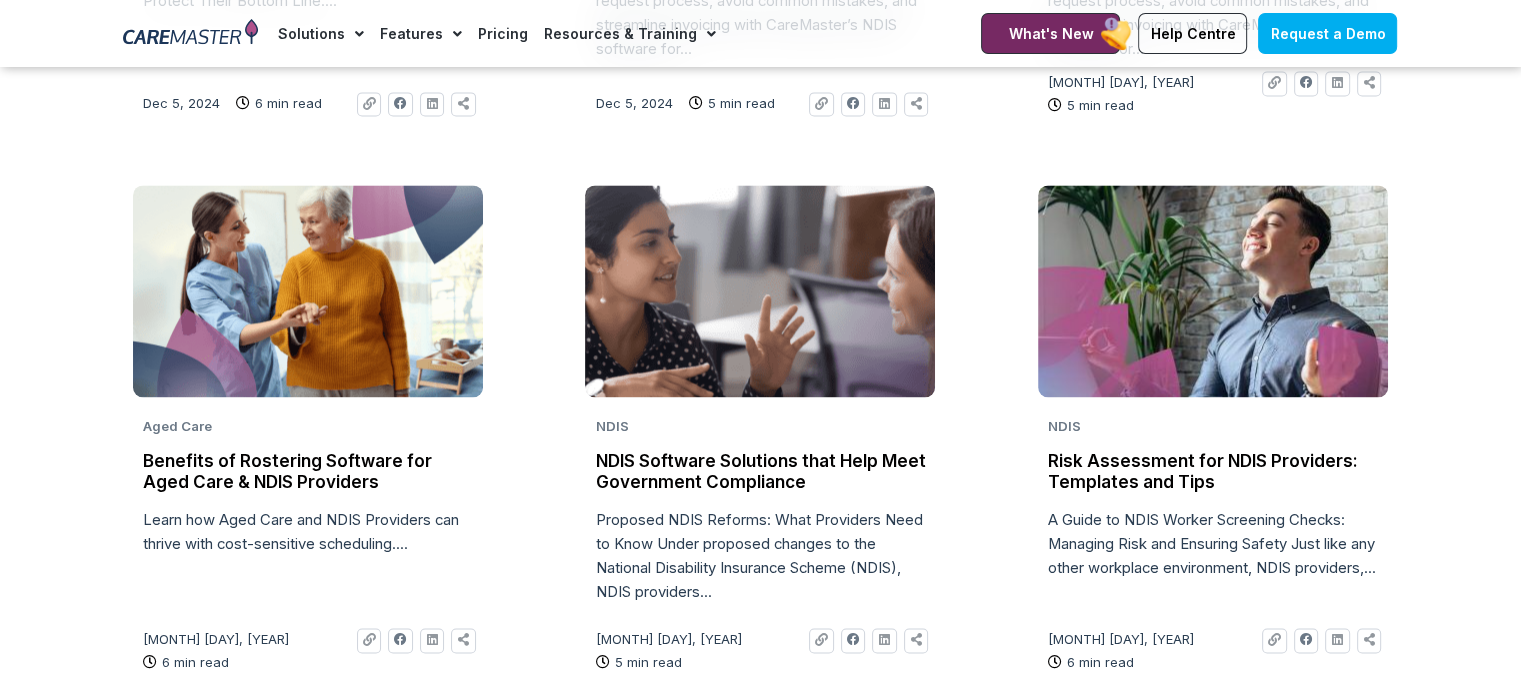 scroll, scrollTop: 3100, scrollLeft: 0, axis: vertical 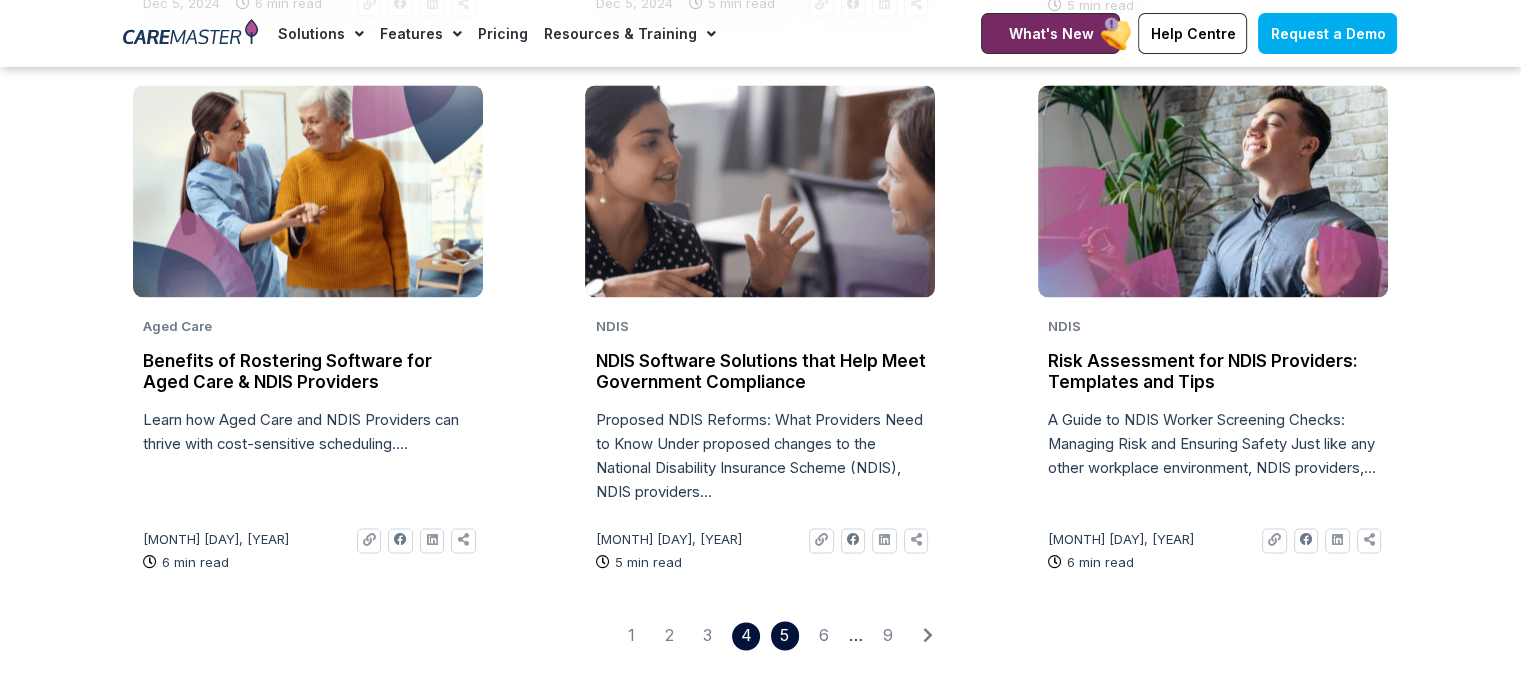click on "Page 5" 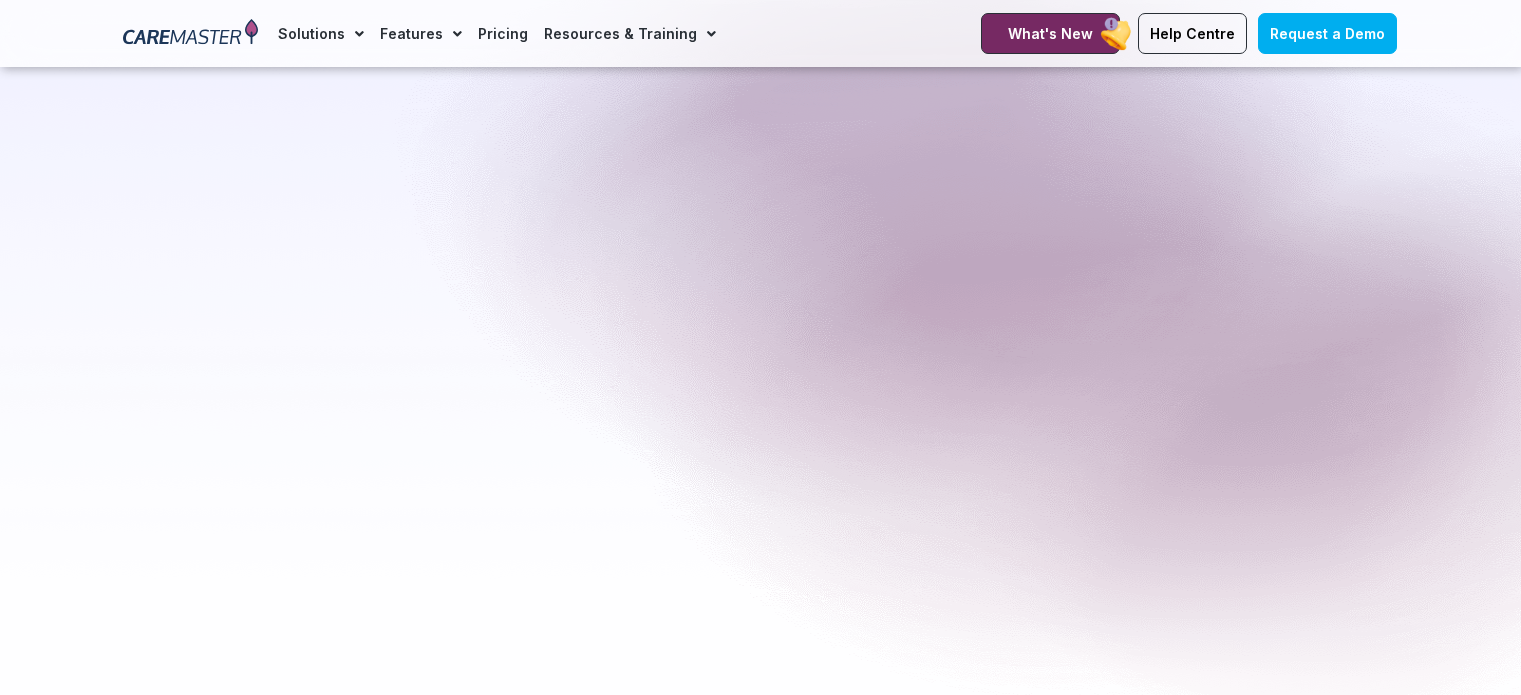scroll, scrollTop: 2533, scrollLeft: 0, axis: vertical 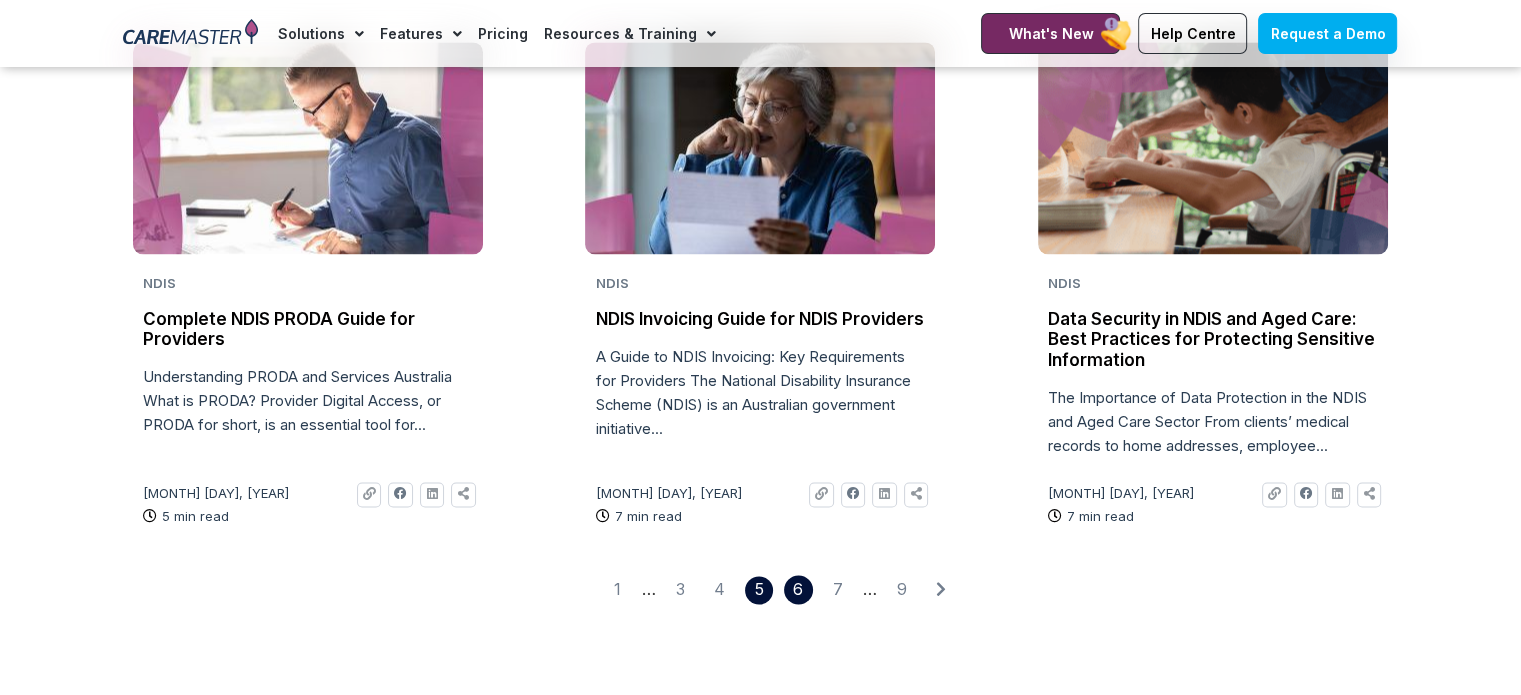 click on "Page 6" 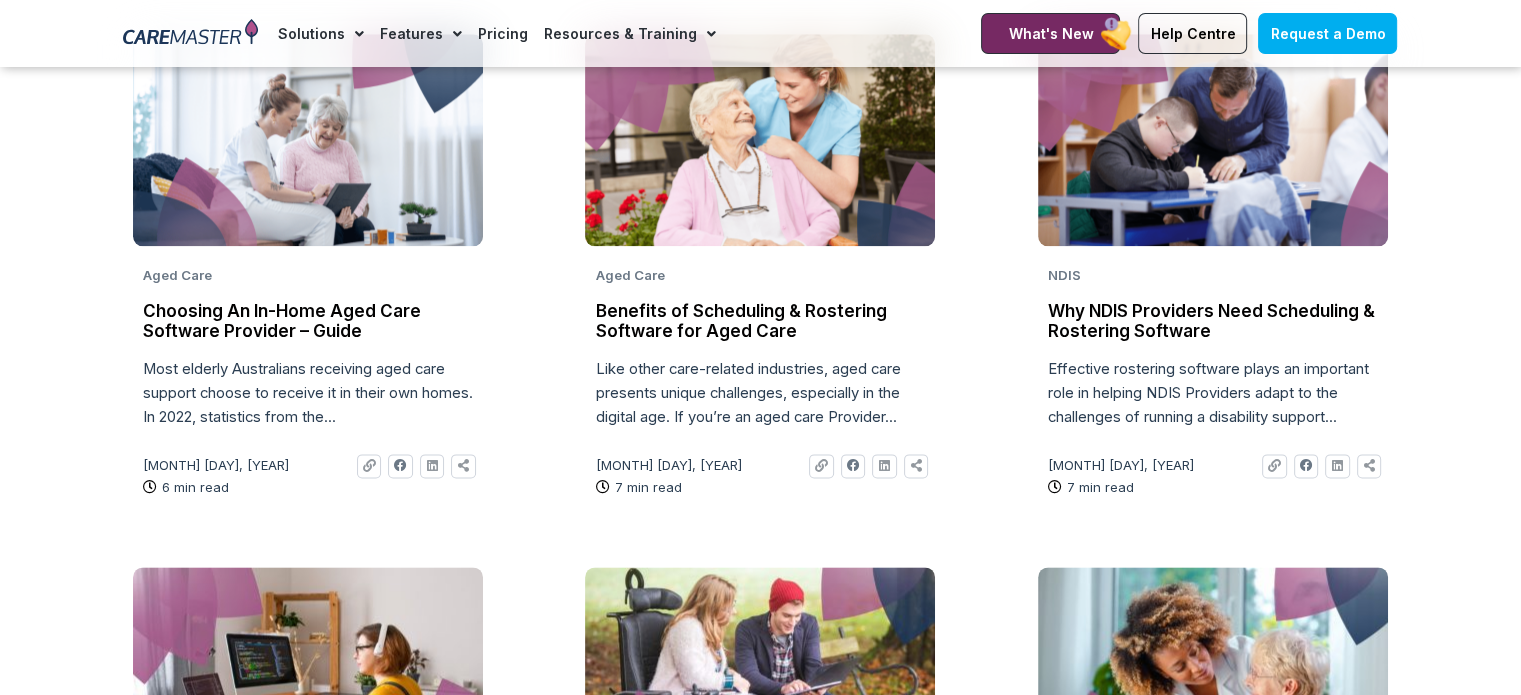 scroll, scrollTop: 2433, scrollLeft: 0, axis: vertical 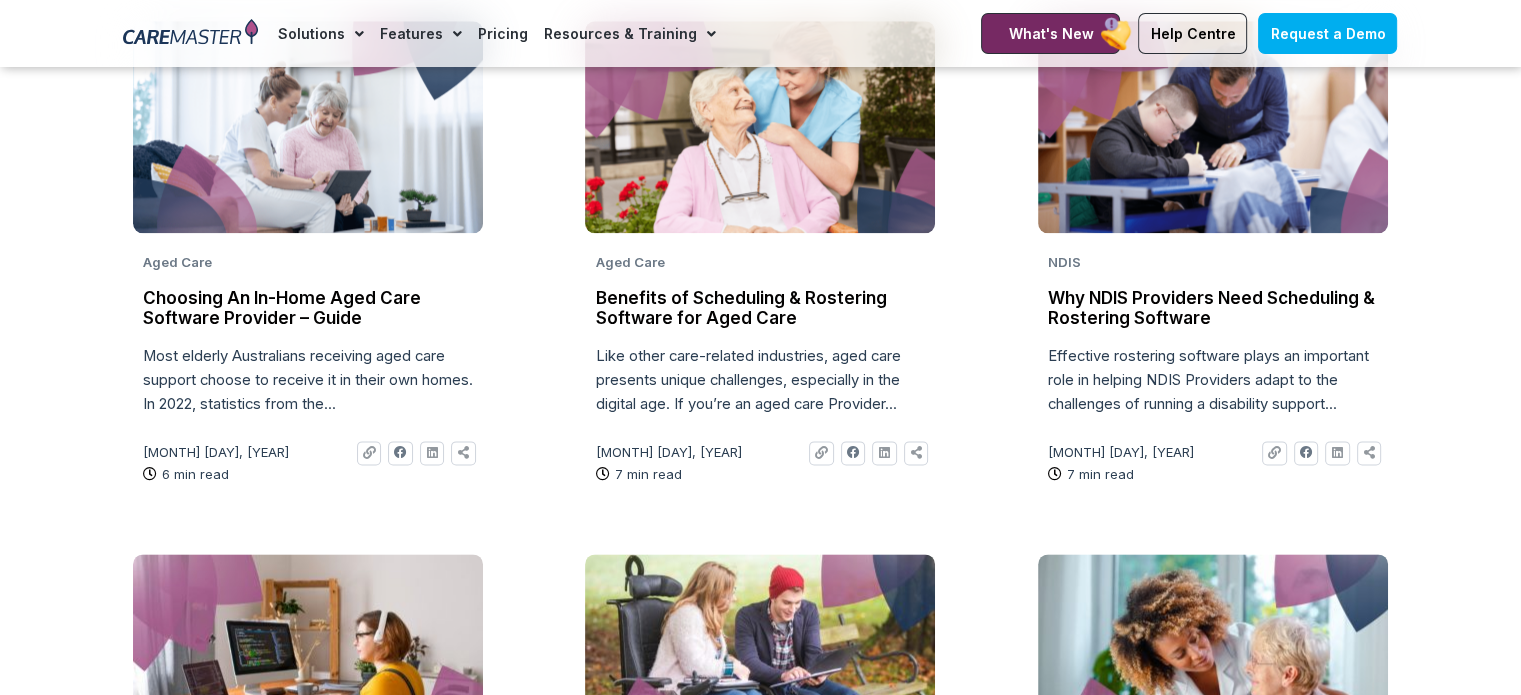 click on "Why NDIS Providers Need Scheduling & Rostering Software" 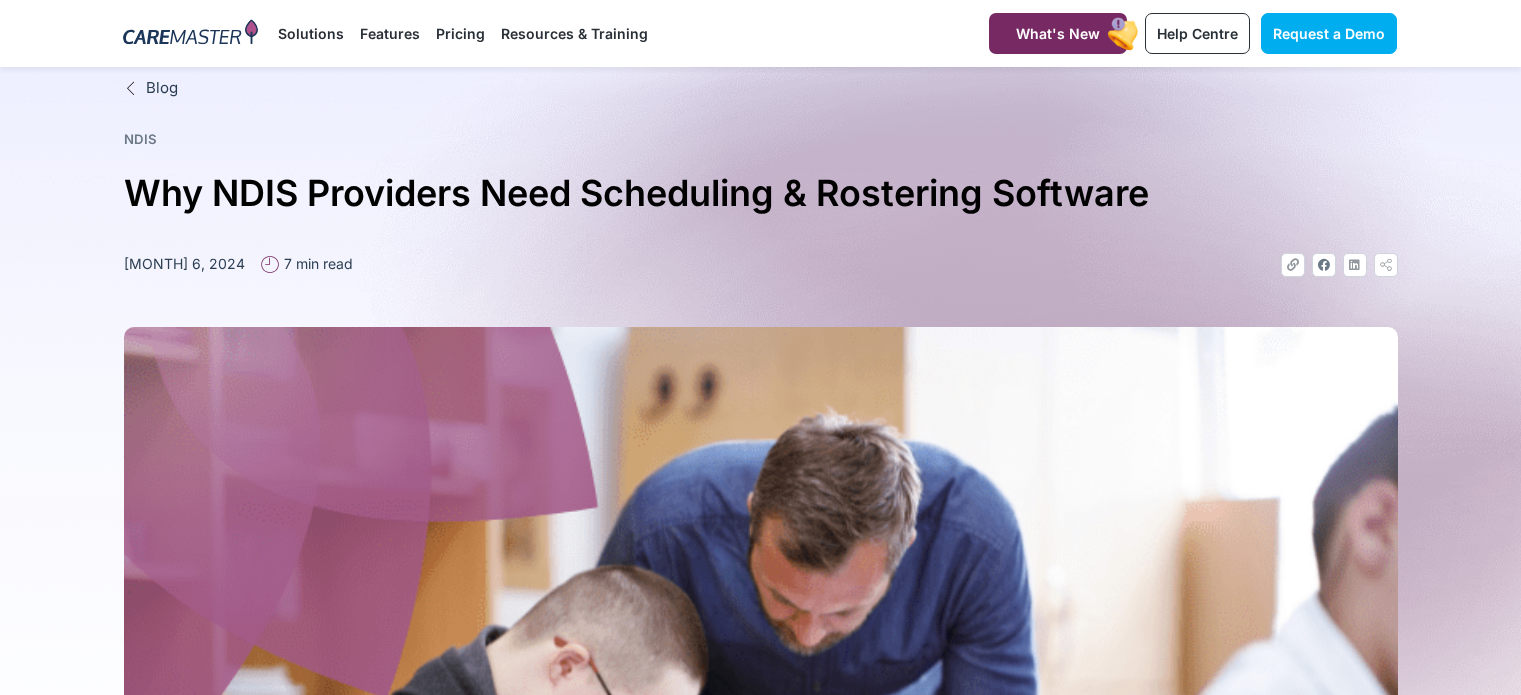 scroll, scrollTop: 0, scrollLeft: 0, axis: both 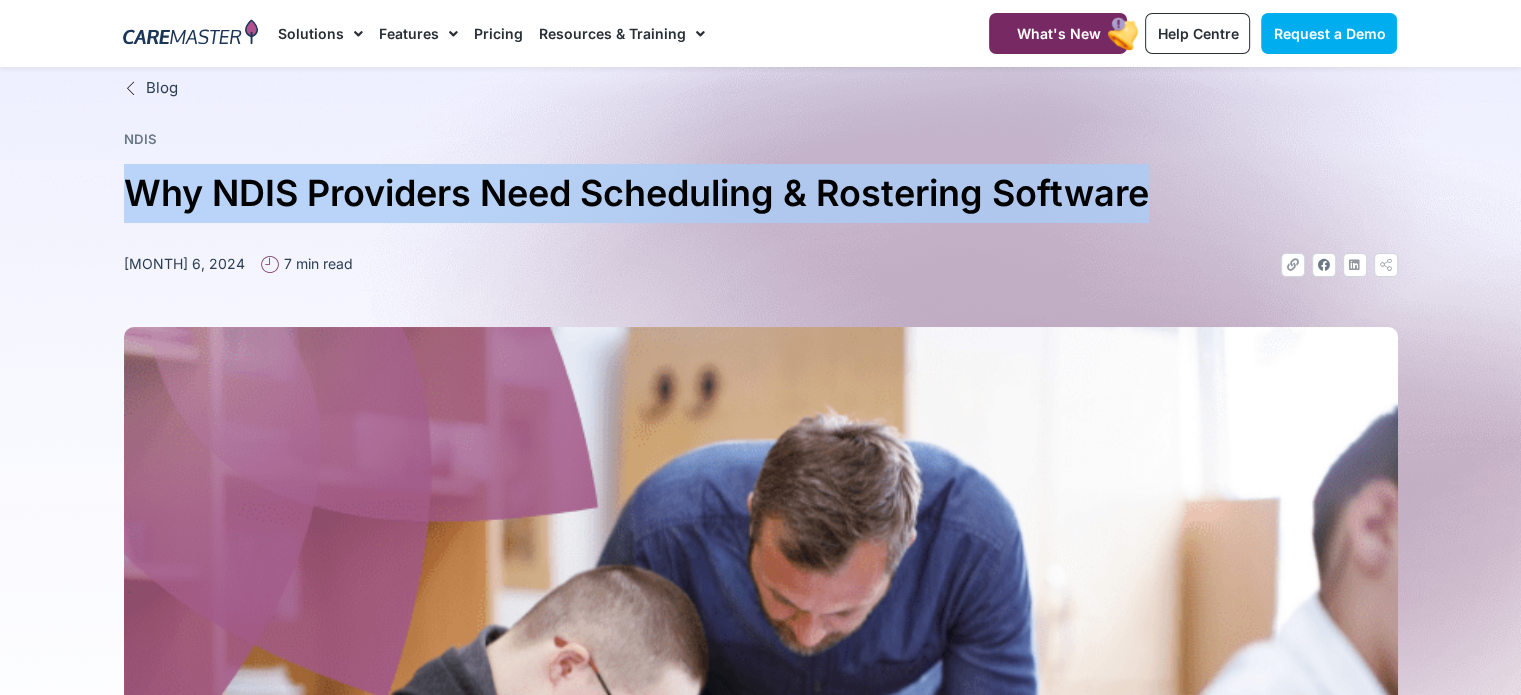 drag, startPoint x: 1148, startPoint y: 192, endPoint x: 118, endPoint y: 176, distance: 1030.1243 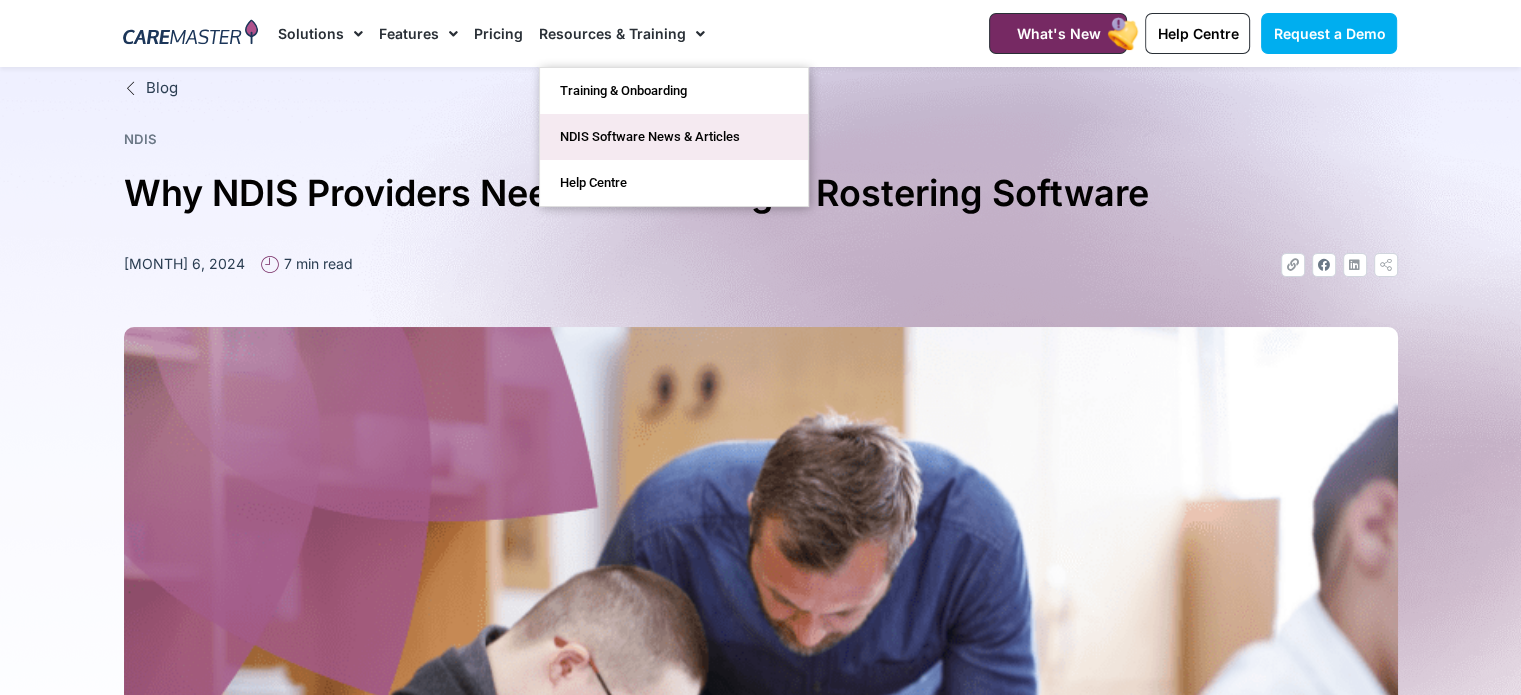 click on "NDIS Software News & Articles" 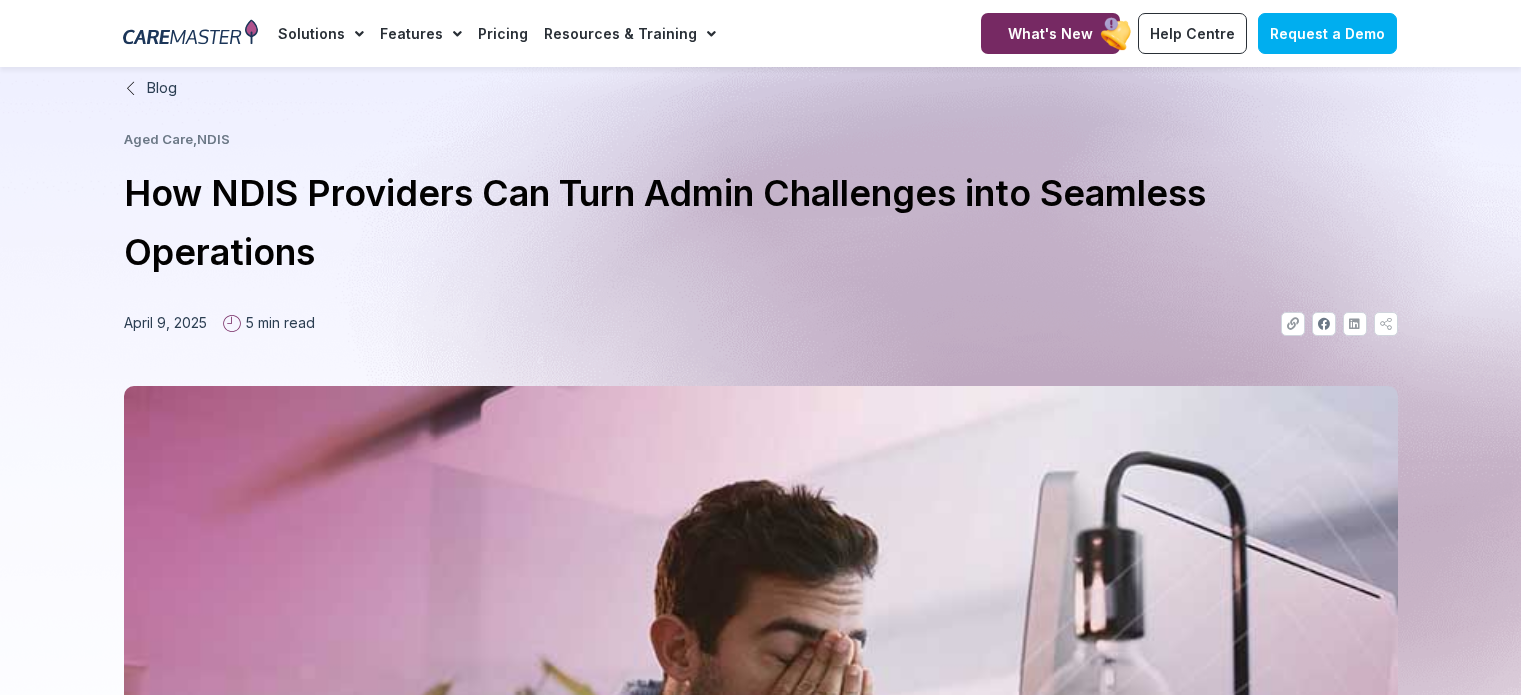 scroll, scrollTop: 0, scrollLeft: 0, axis: both 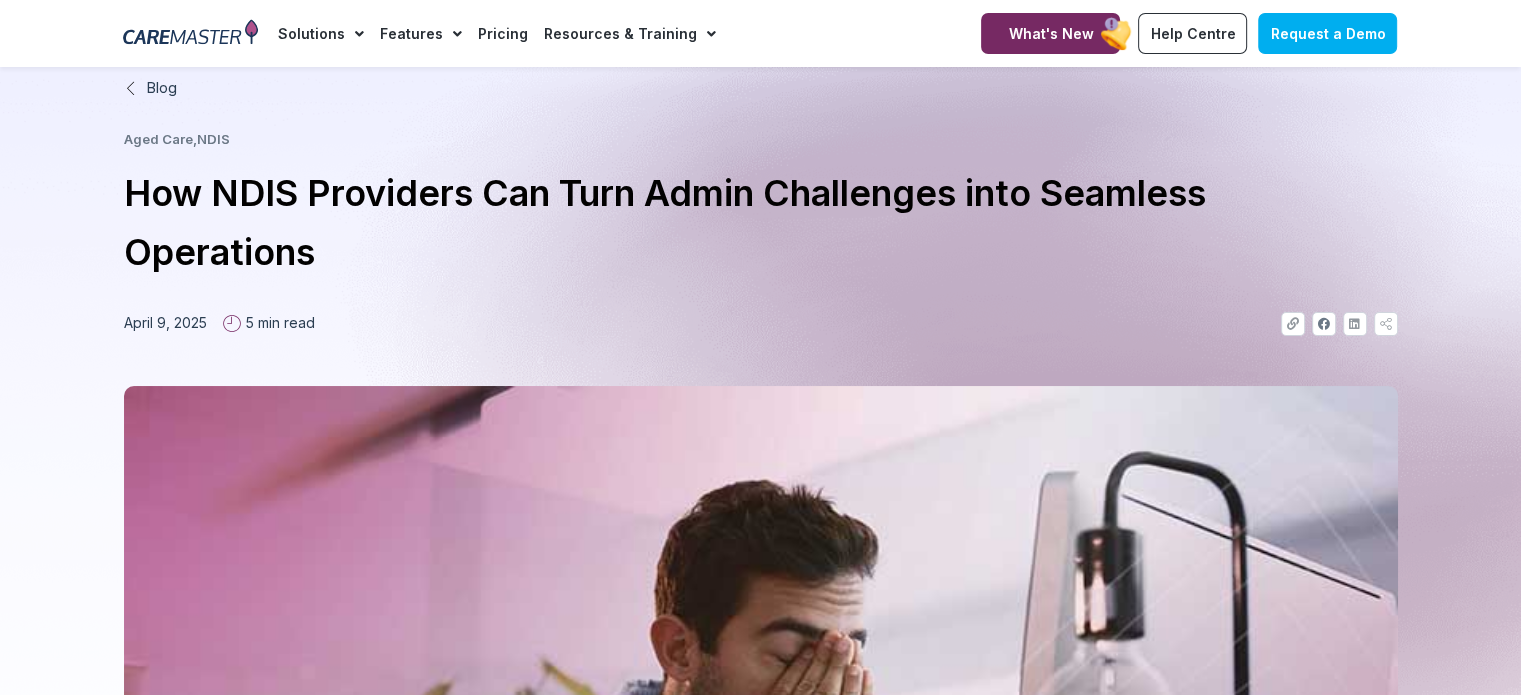 click on "Blog                                   Aged Care ,  NDIS                   How NDIS Providers Can Turn Admin Challenges into Seamless Operations                         April 9, 2025                5 min read                              Link             Facebook             Linkedin             Icon-share" at bounding box center [761, 629] 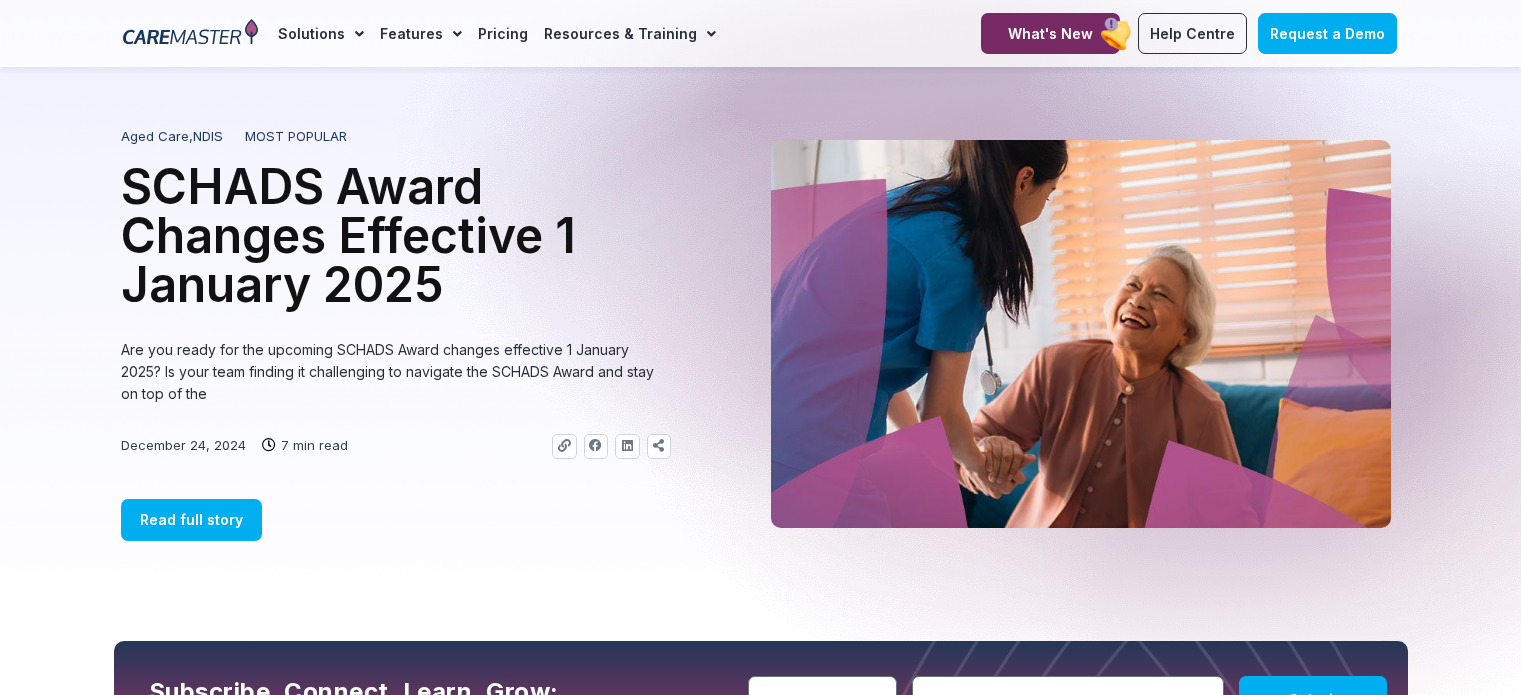 scroll, scrollTop: 0, scrollLeft: 0, axis: both 